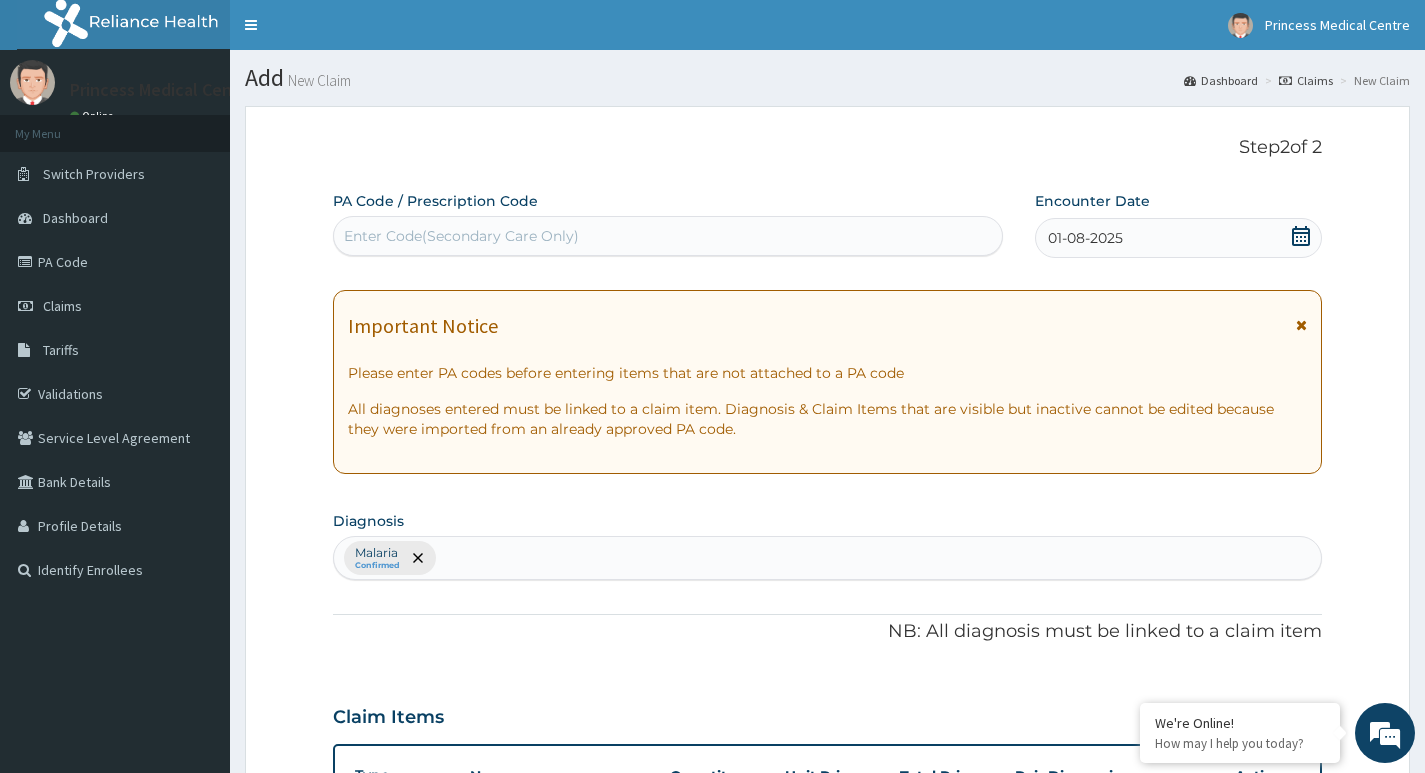 scroll, scrollTop: 589, scrollLeft: 0, axis: vertical 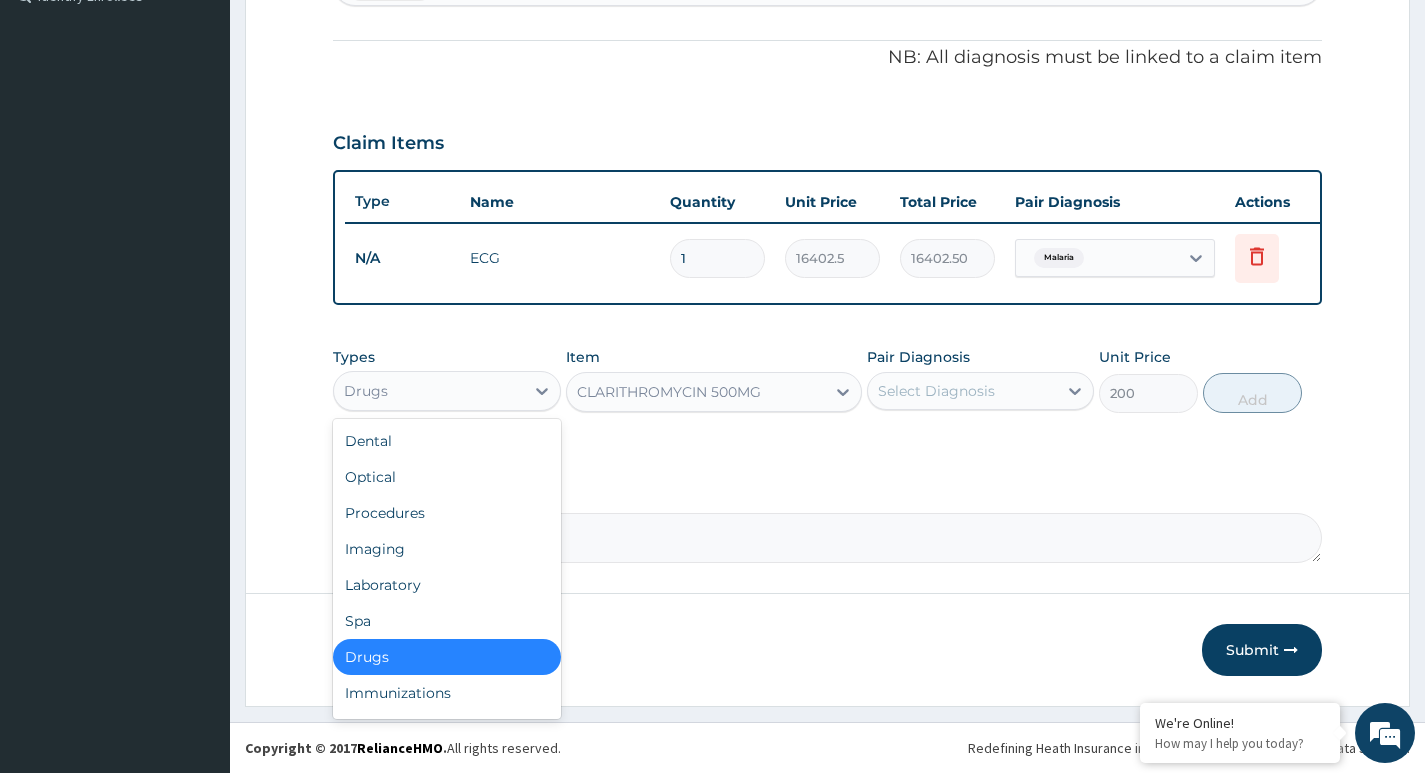 click on "Drugs" at bounding box center (428, 391) 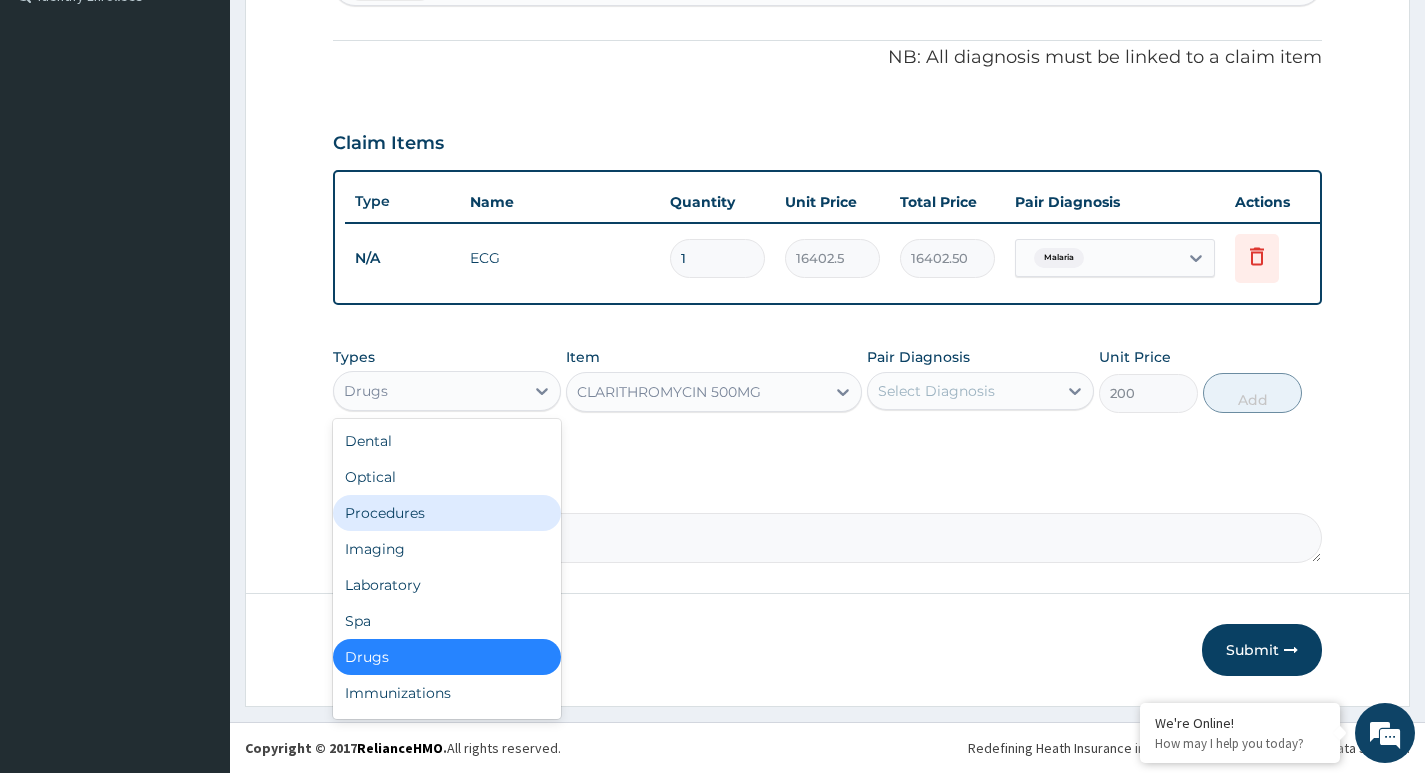 click on "Procedures" at bounding box center (446, 513) 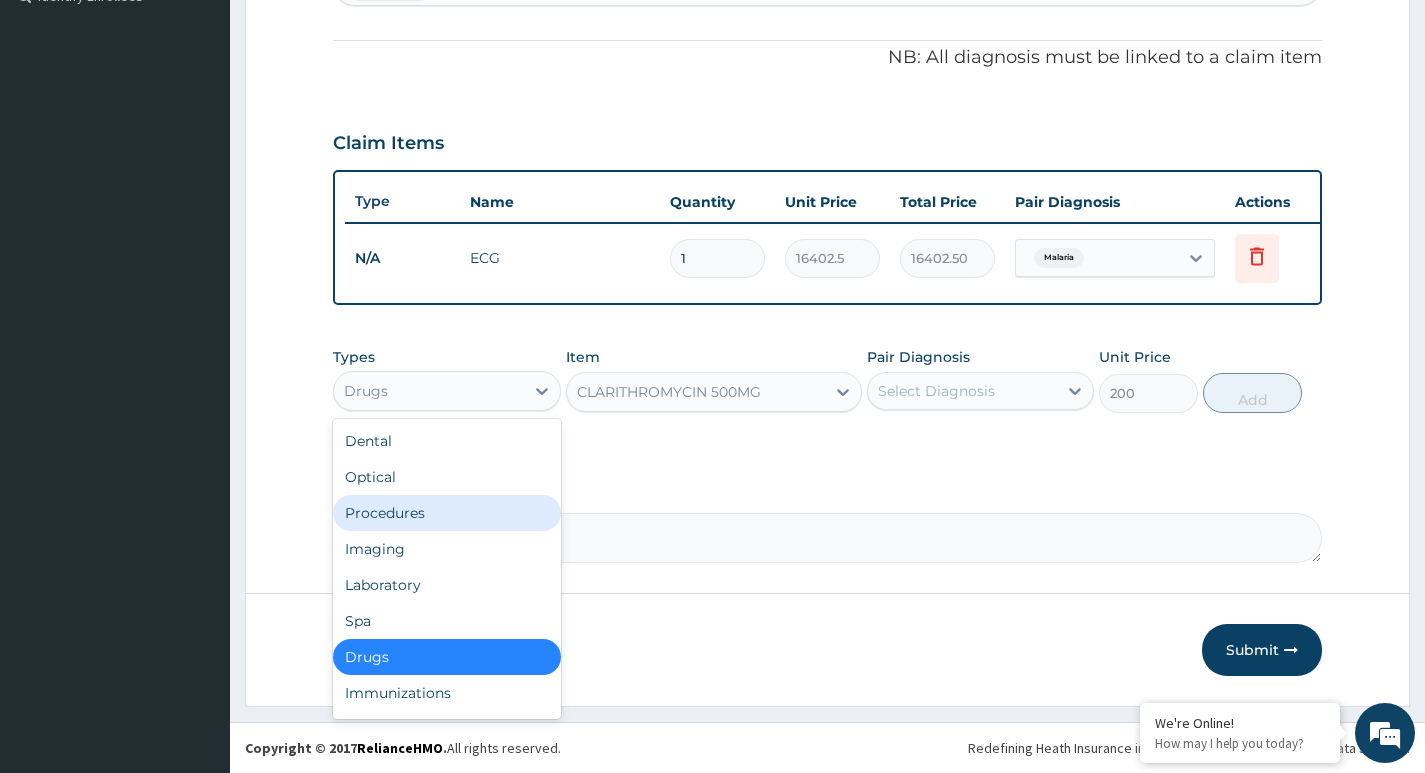 type on "0" 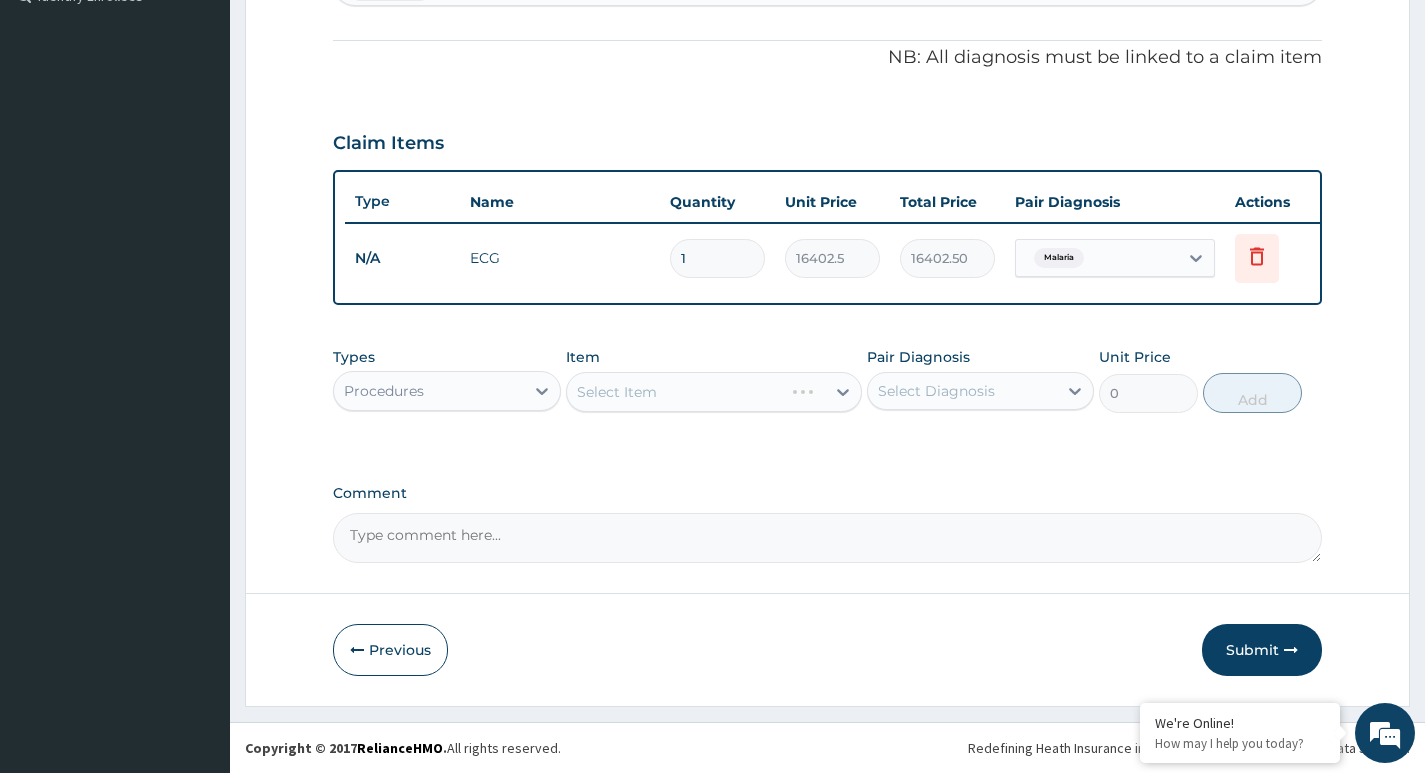 click on "Select Item" at bounding box center [714, 392] 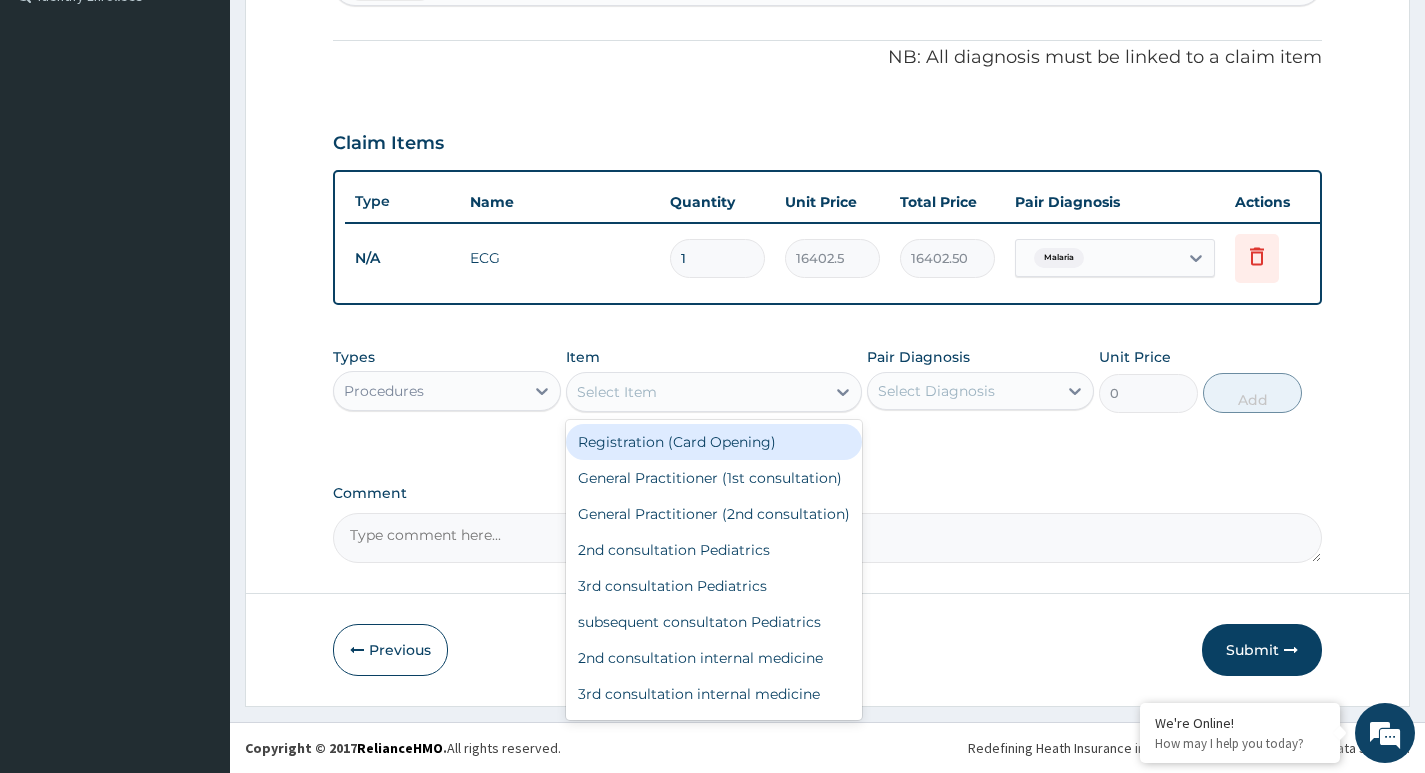 click on "Select Item" at bounding box center [617, 392] 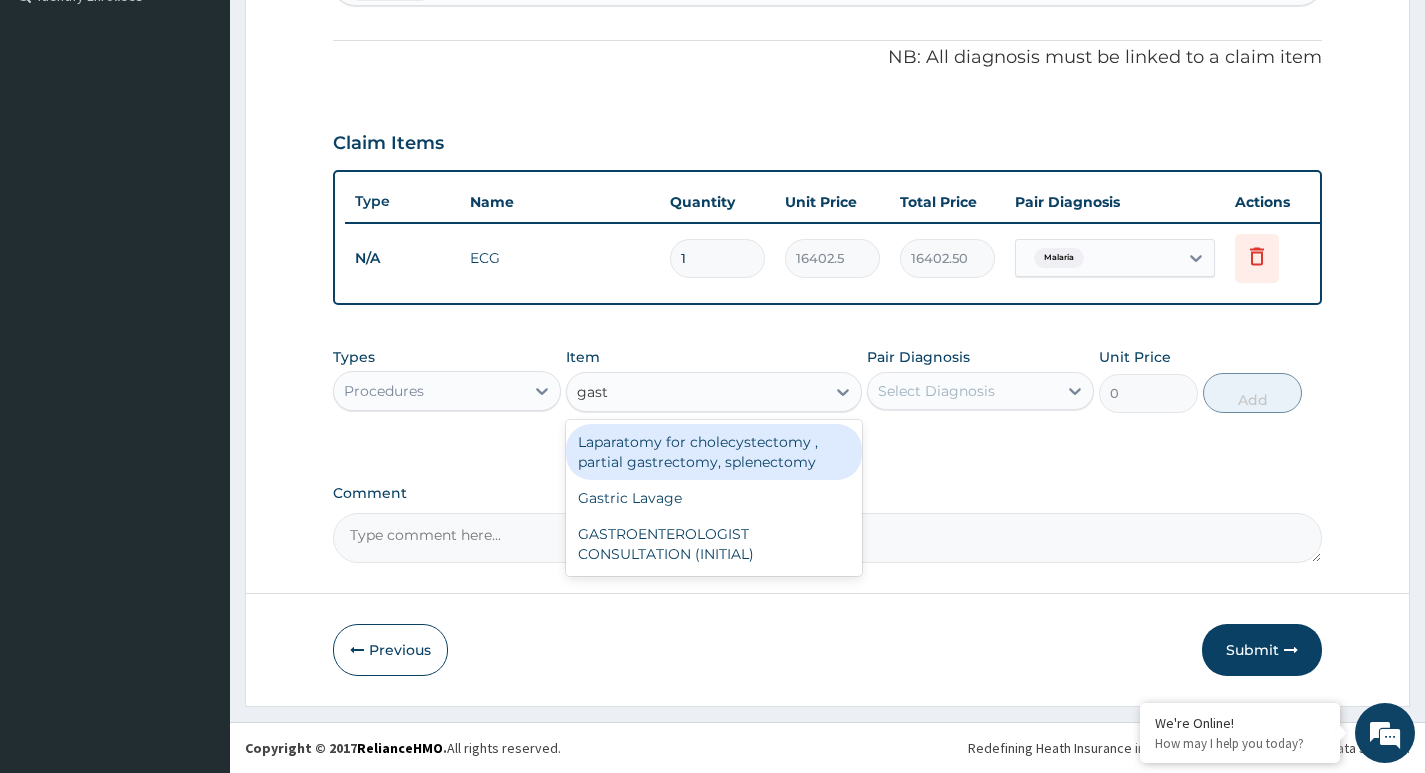 type on "gastr" 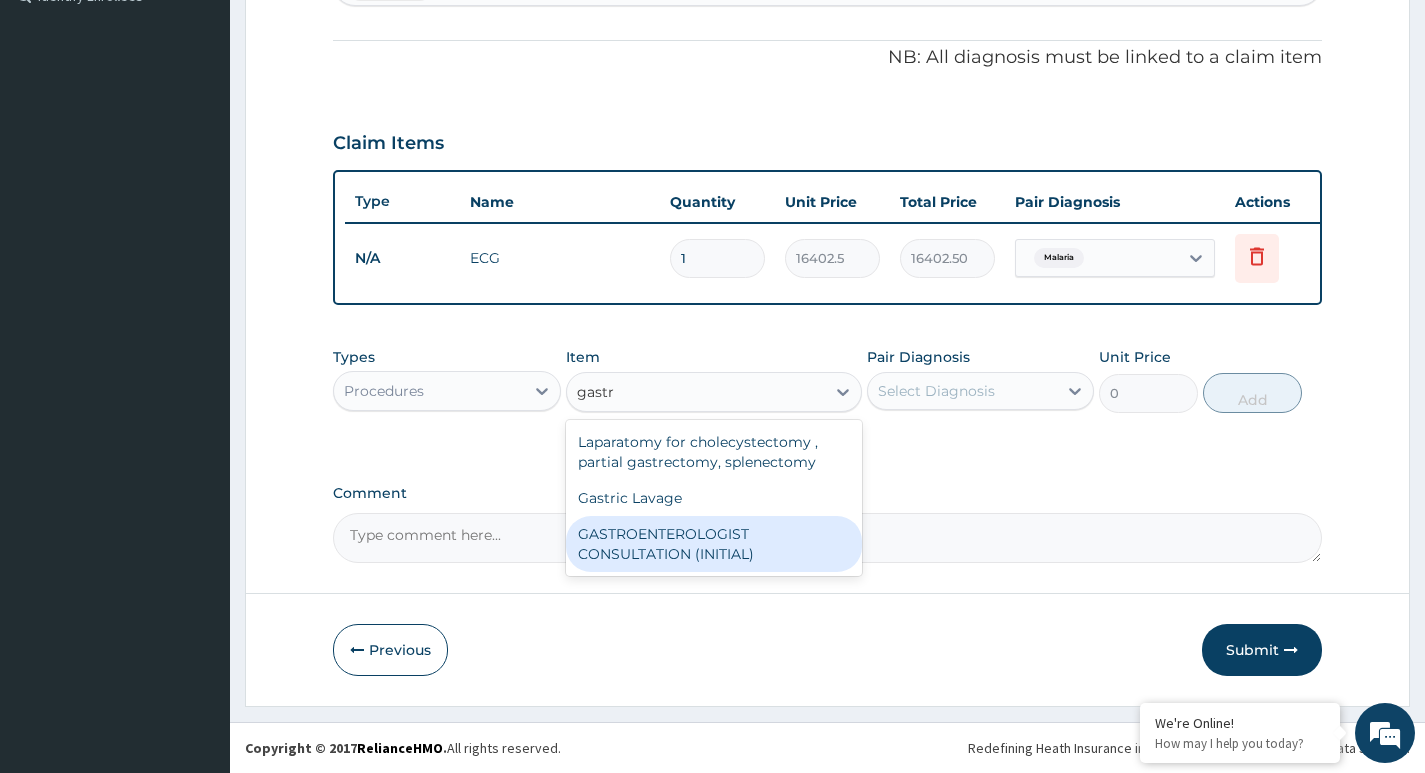 click on "GASTROENTEROLOGIST CONSULTATION (INITIAL)" at bounding box center (714, 544) 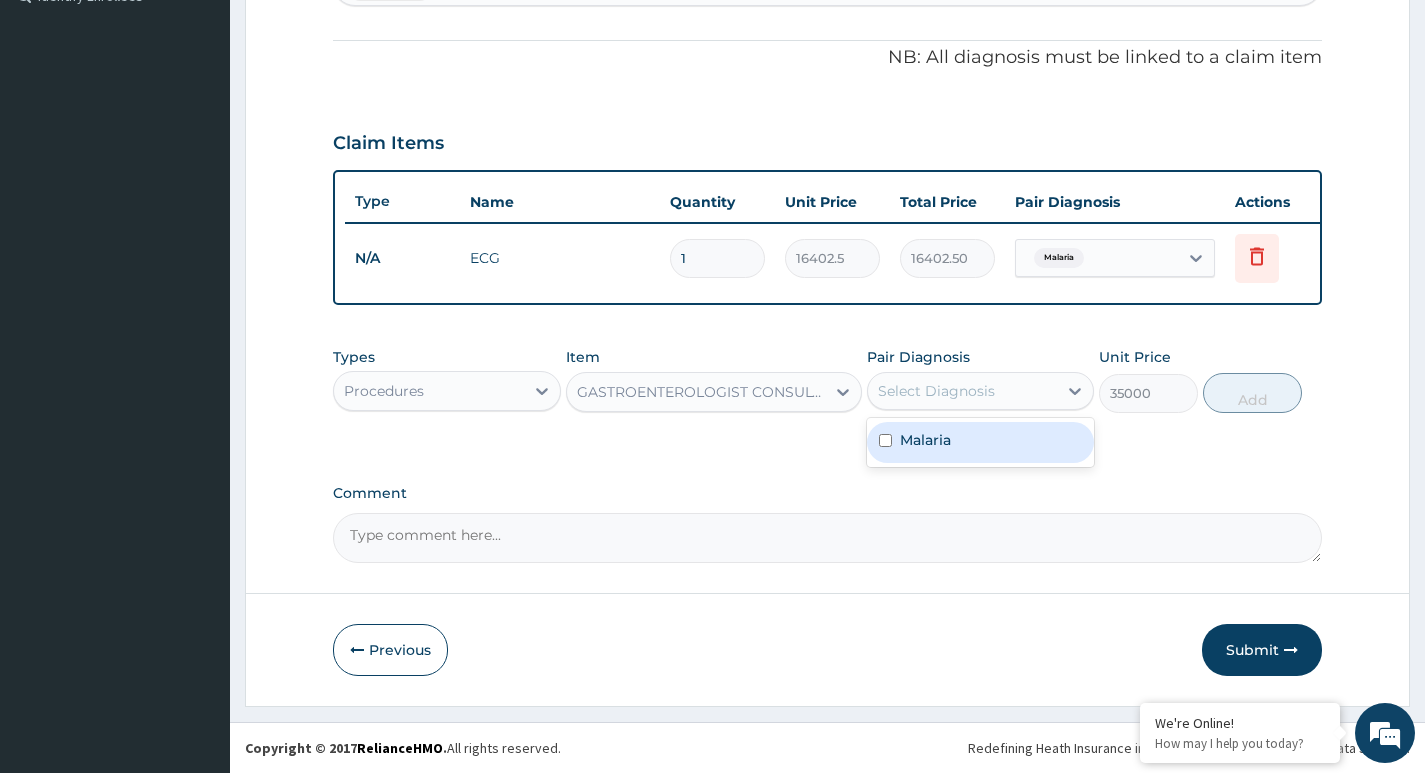 click on "Select Diagnosis" at bounding box center (936, 391) 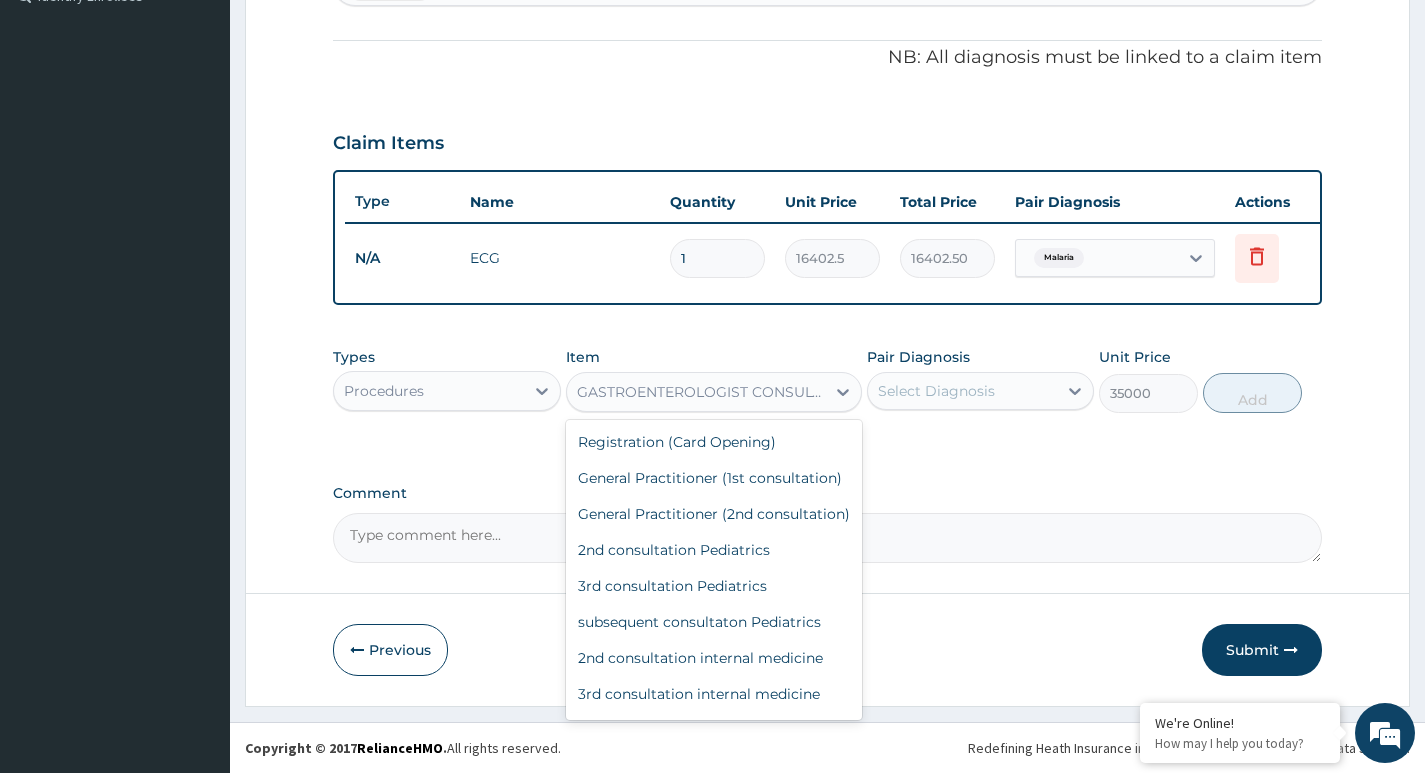 click on "GASTROENTEROLOGIST CONSULTATION (INITIAL)" at bounding box center (702, 392) 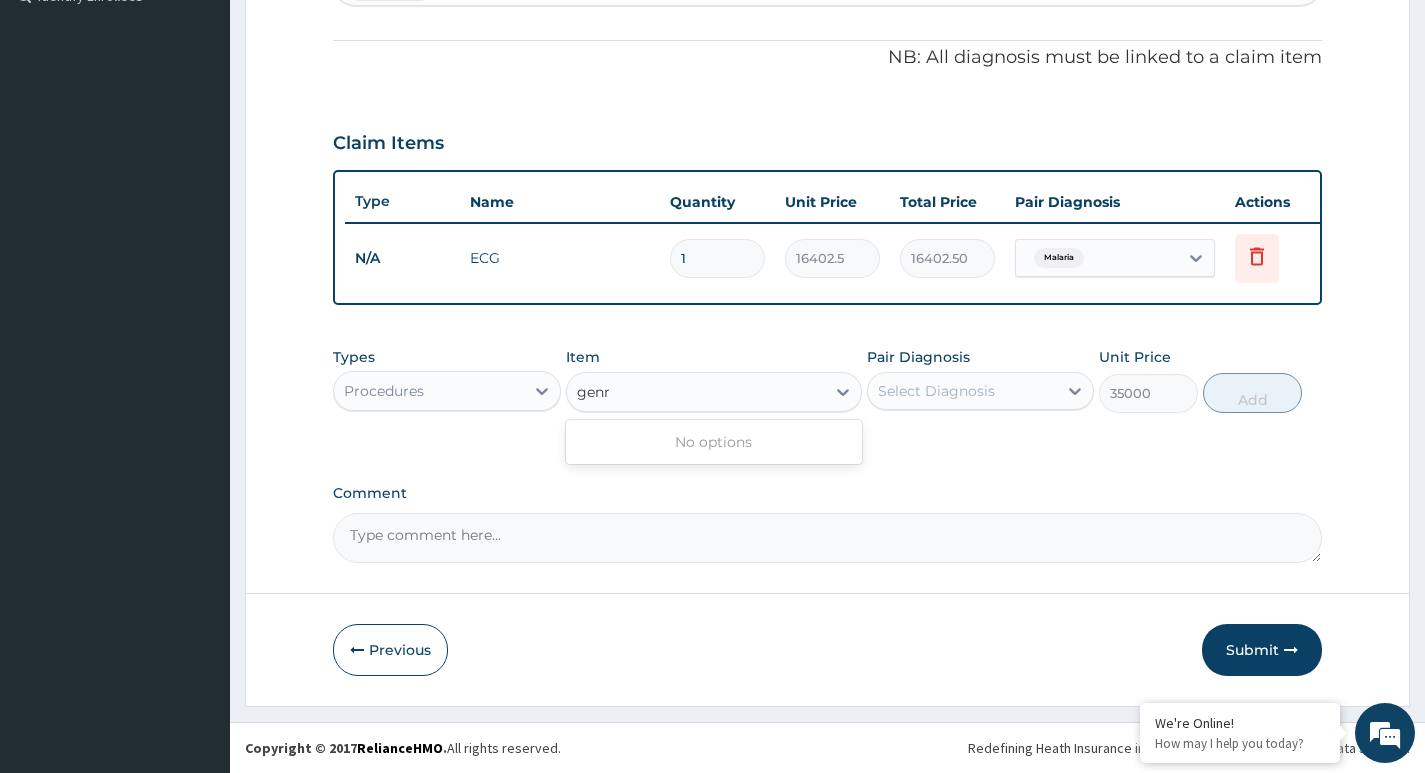 scroll, scrollTop: 0, scrollLeft: 0, axis: both 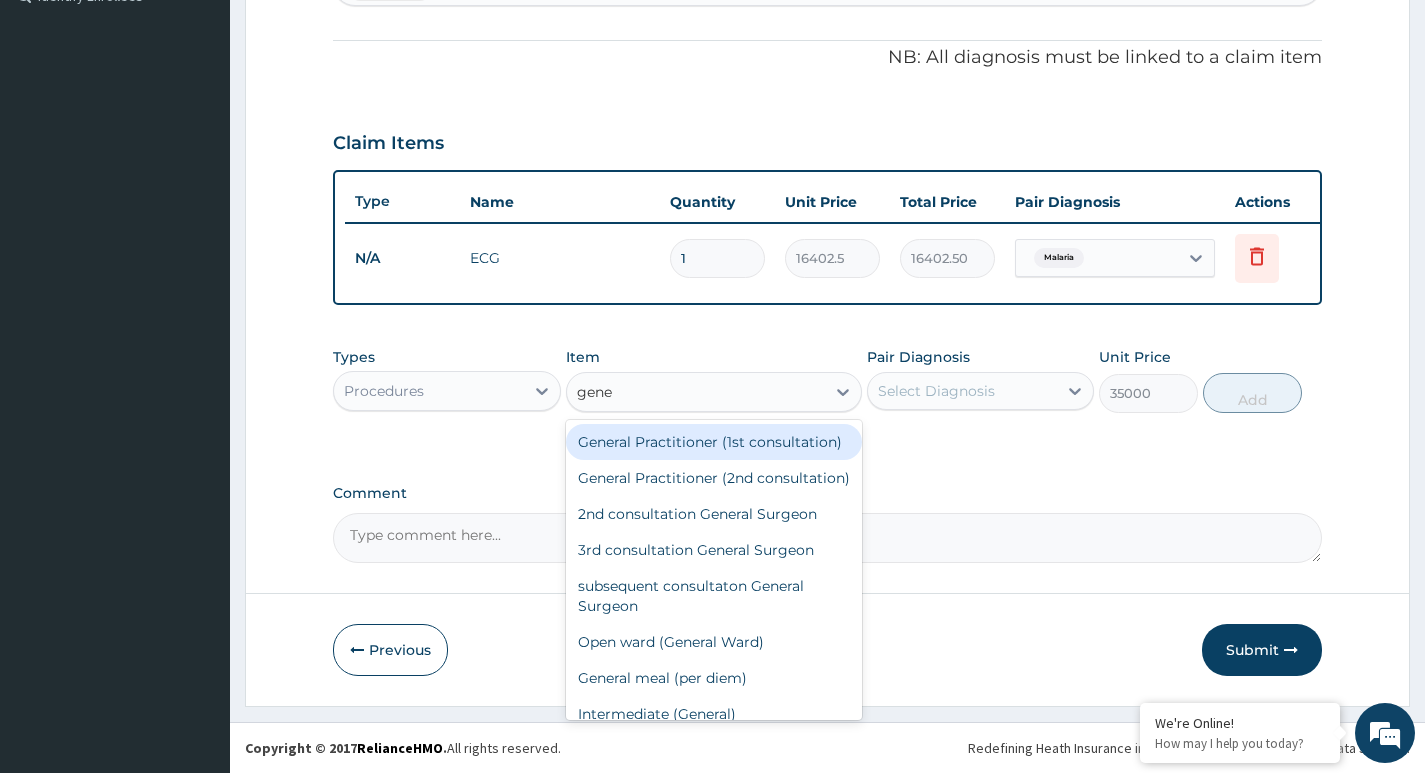 type on "gener" 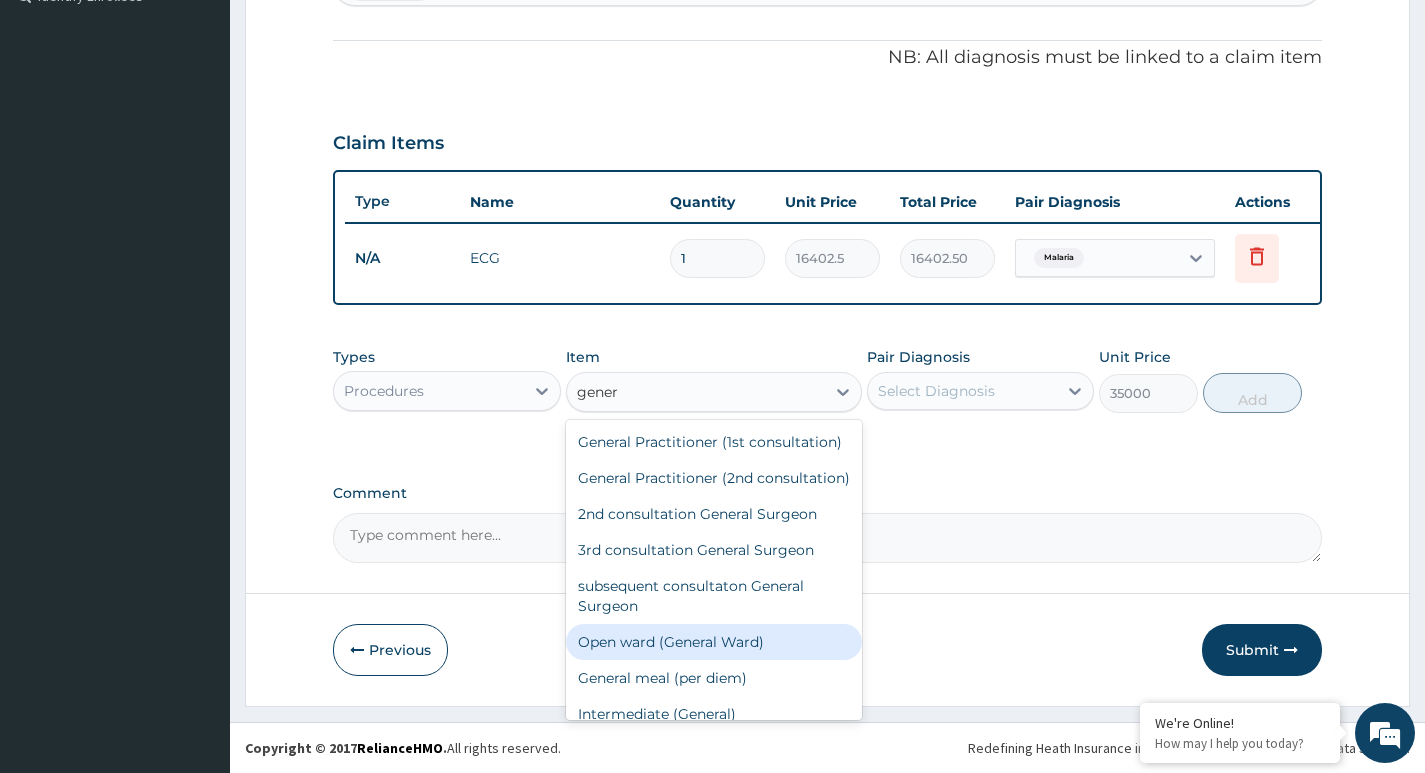 click on "Open ward (General Ward)" at bounding box center (714, 642) 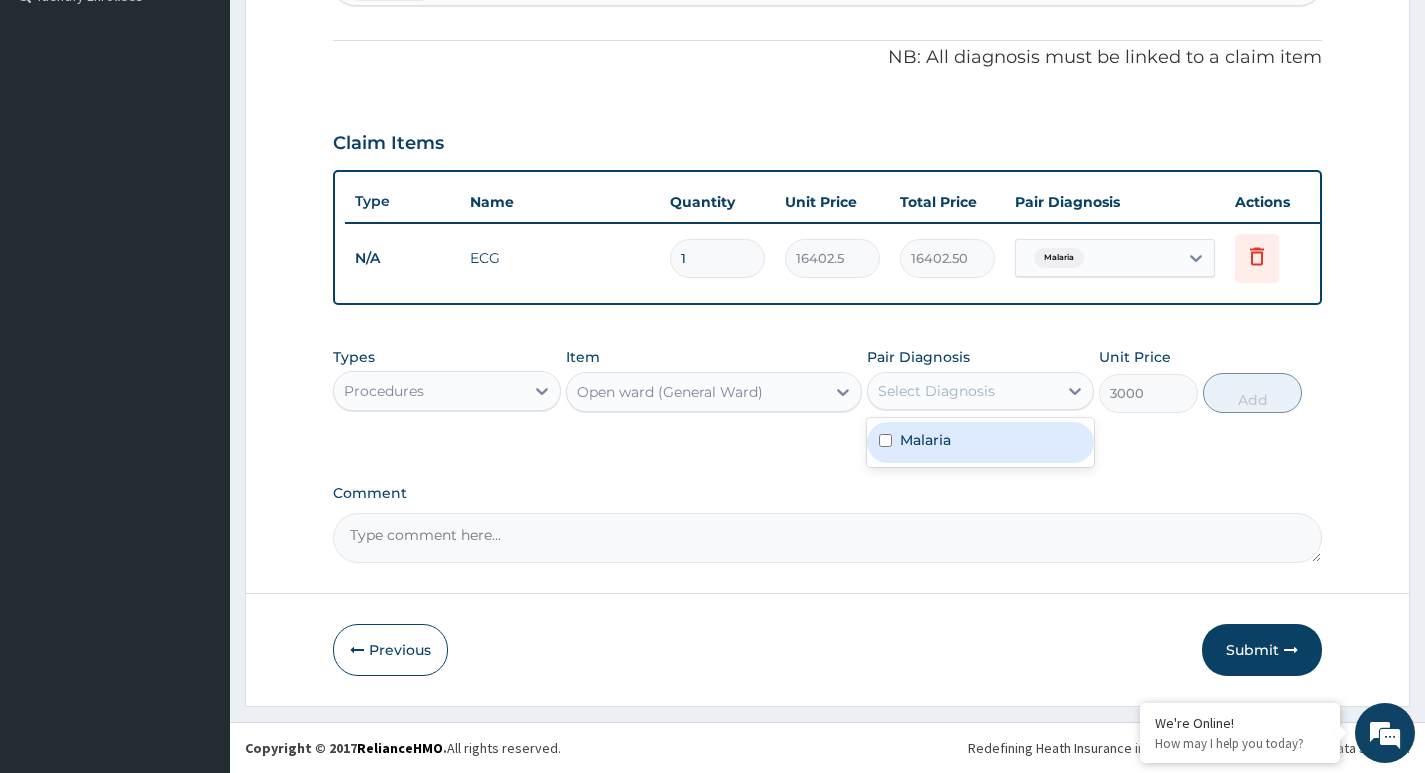 drag, startPoint x: 951, startPoint y: 394, endPoint x: 946, endPoint y: 433, distance: 39.319206 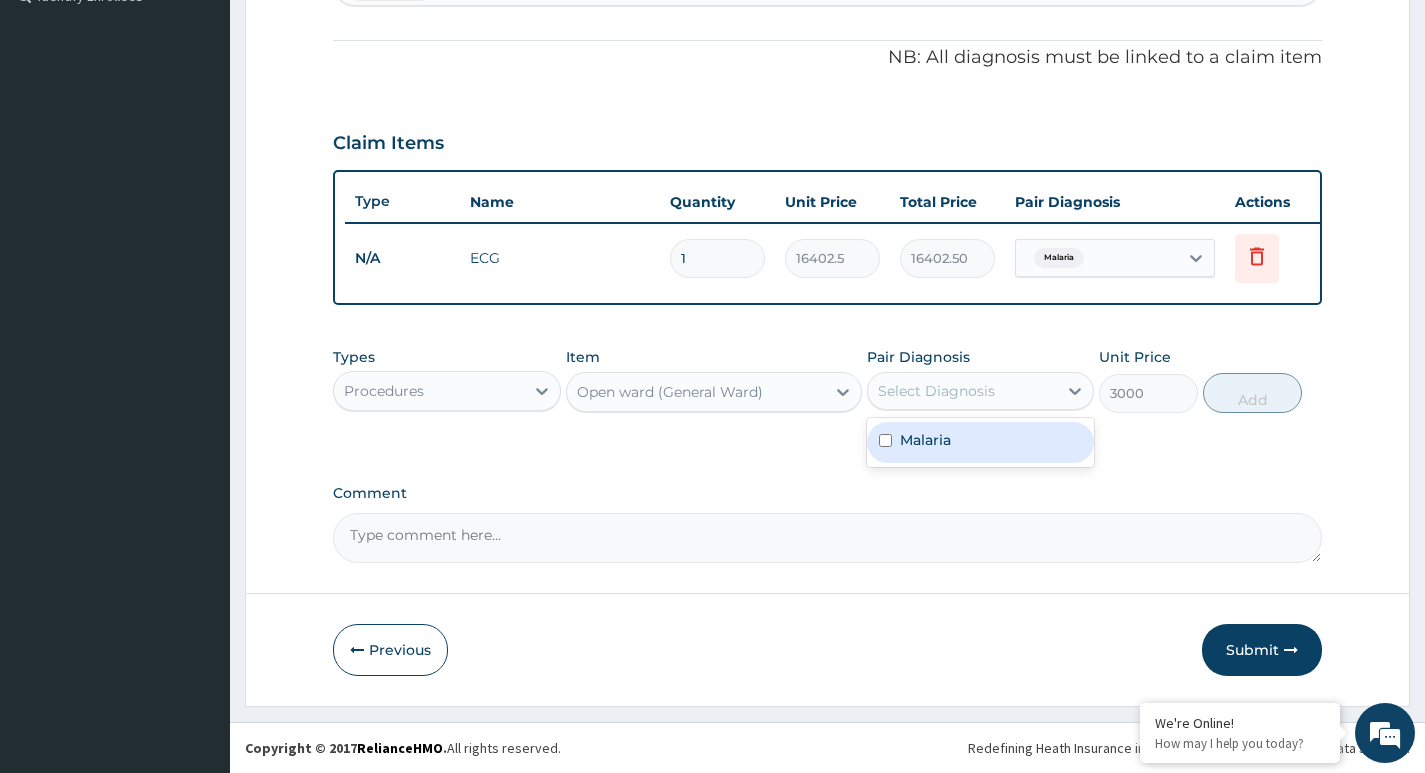 click on "Malaria" at bounding box center (925, 440) 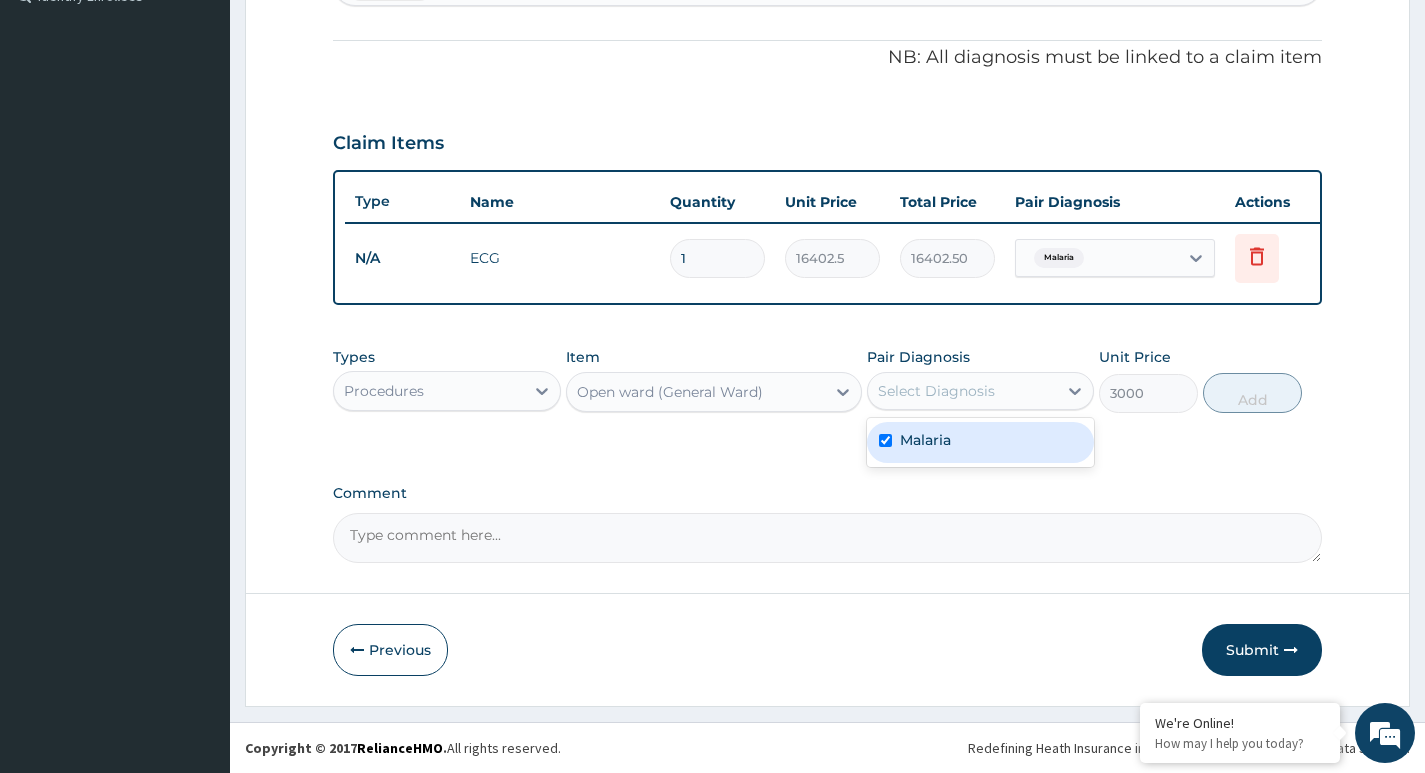 checkbox on "true" 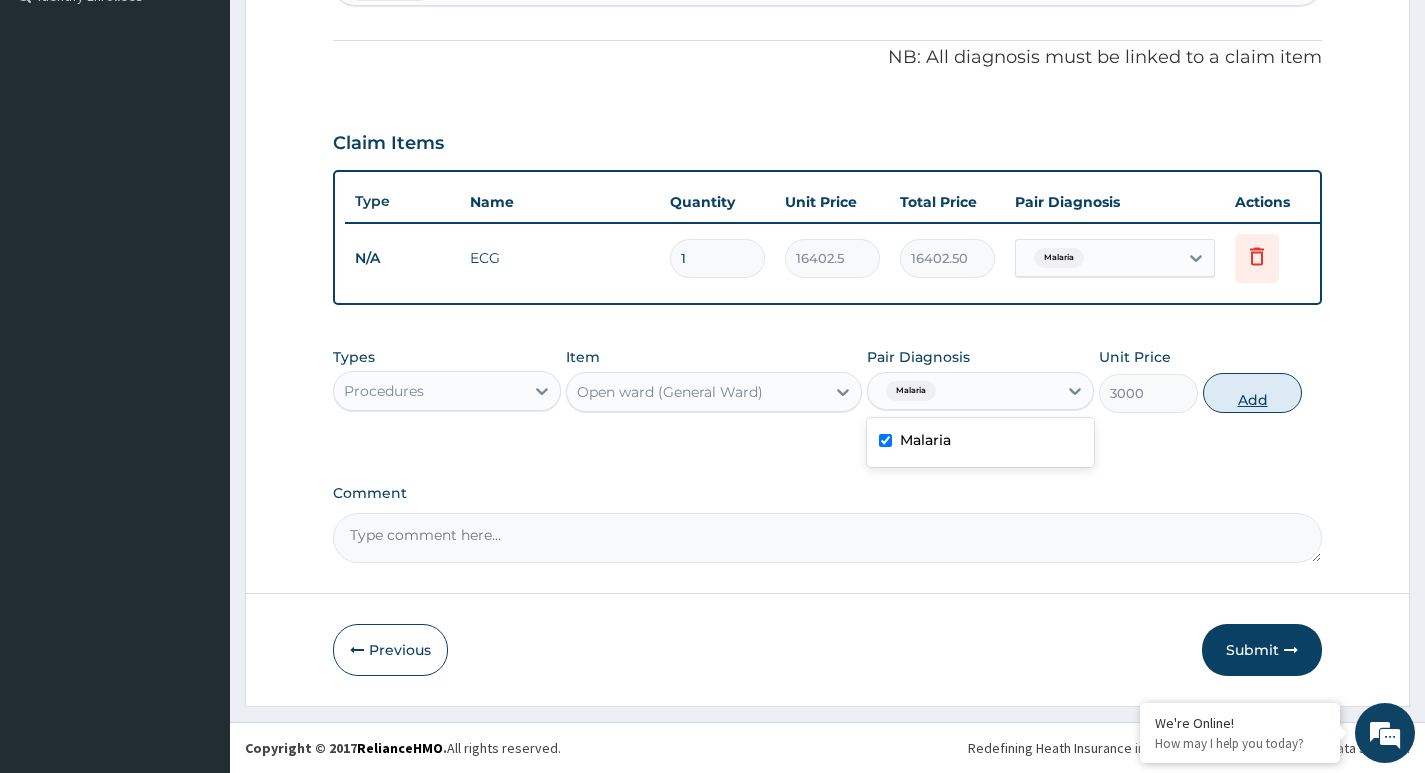 click on "Add" at bounding box center [1252, 393] 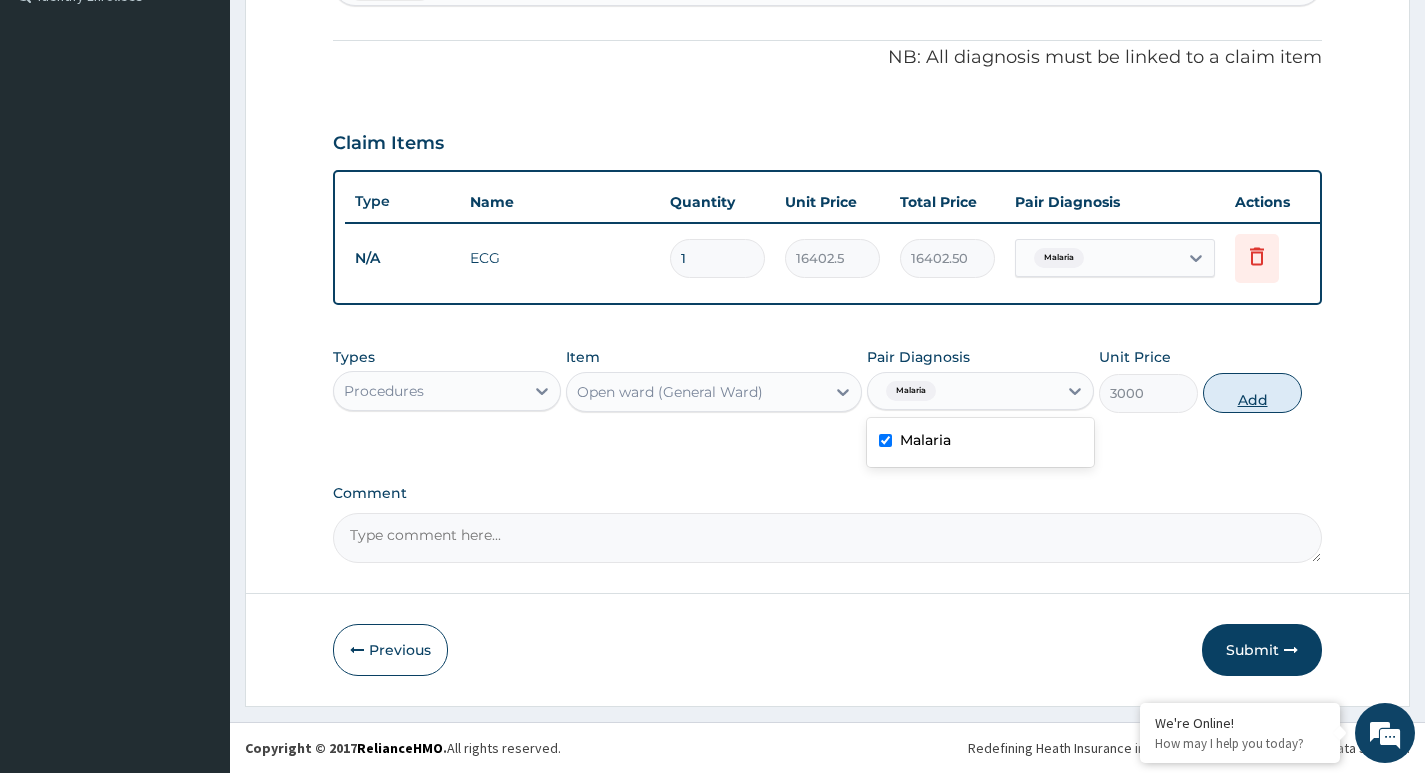 type on "0" 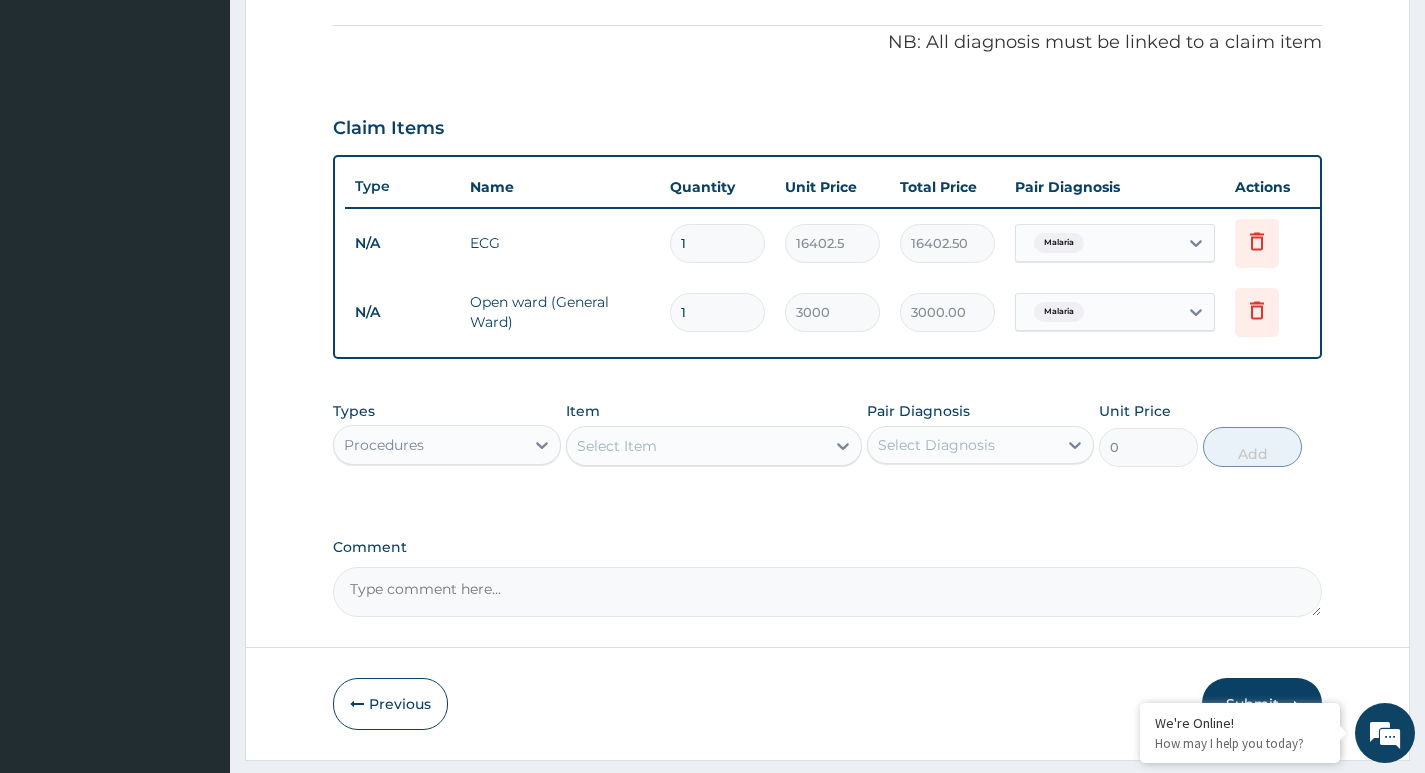 click on "Select Item" at bounding box center [696, 446] 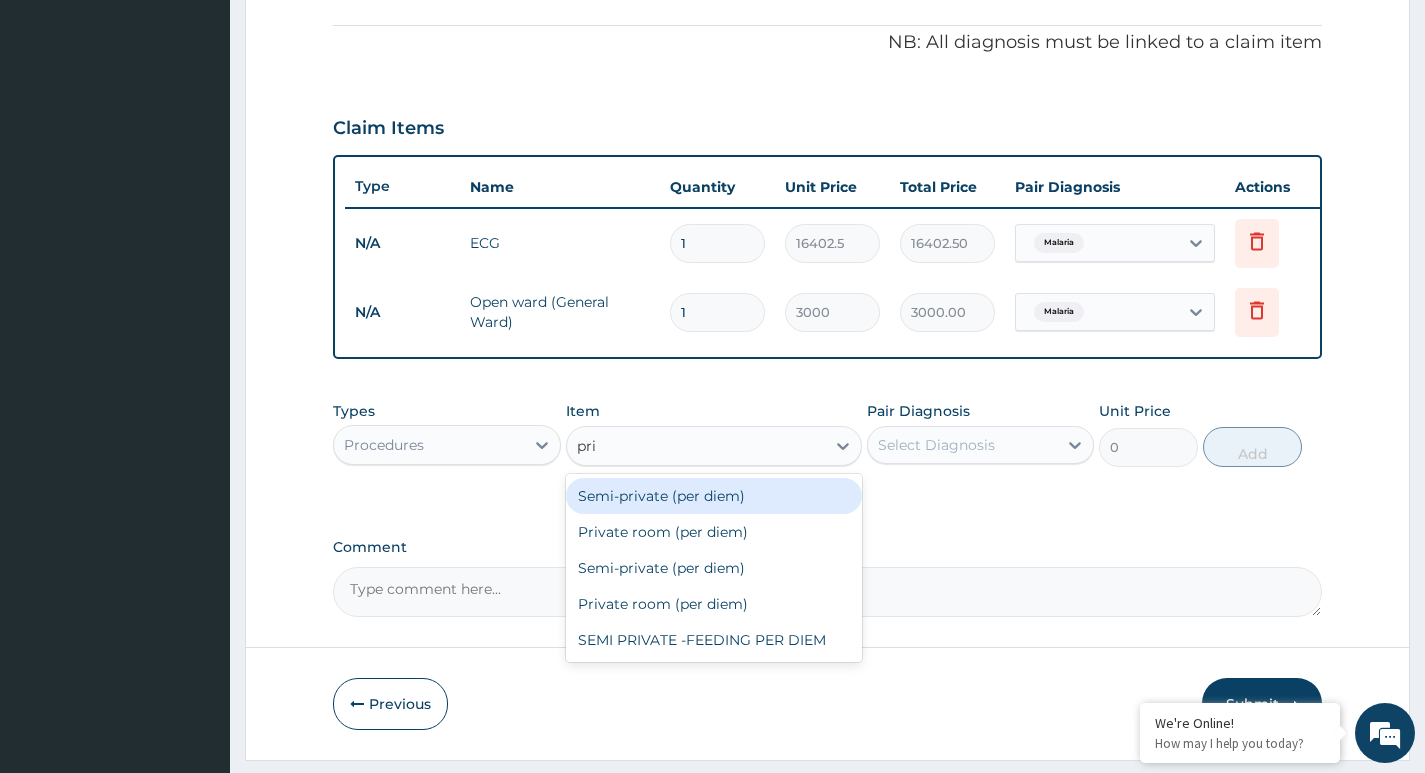 type on "priv" 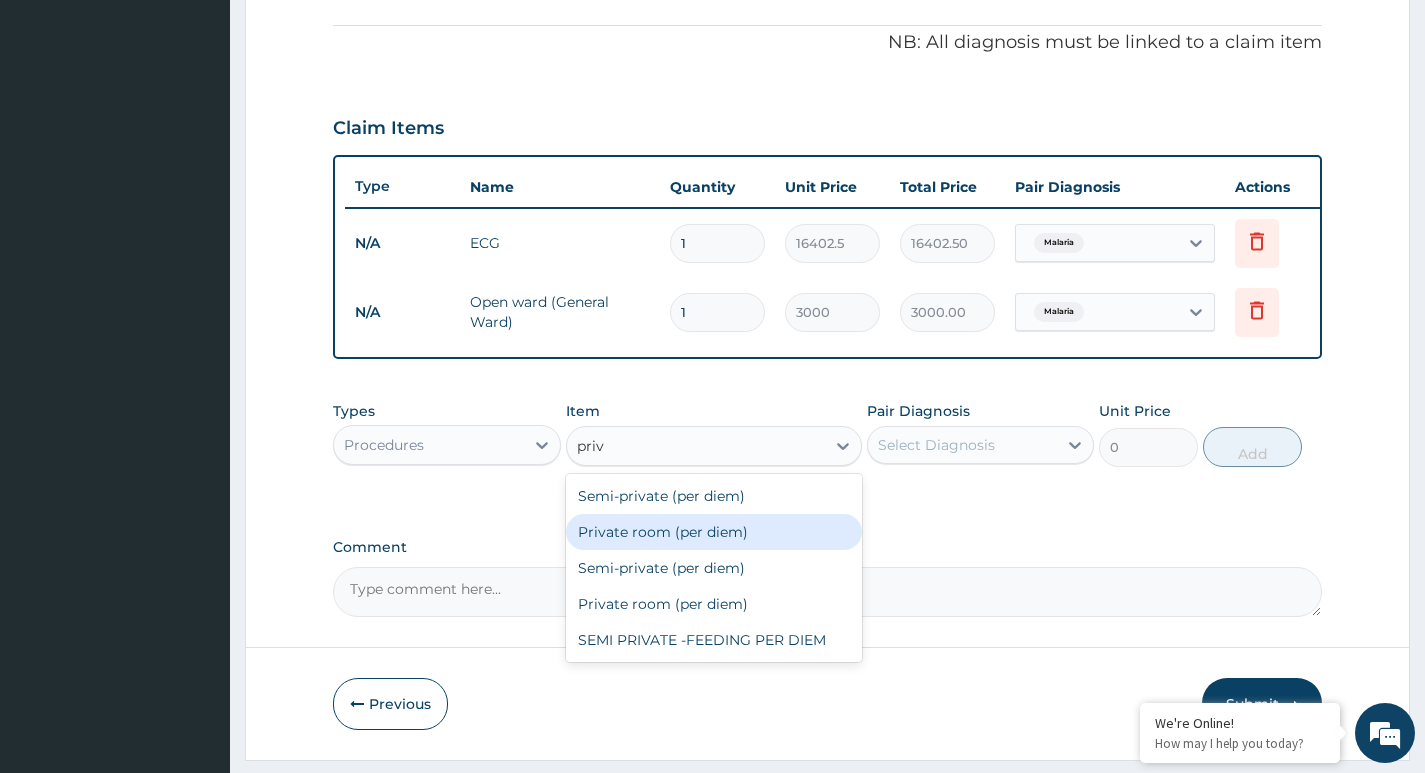 click on "Private room  (per diem)" at bounding box center (714, 532) 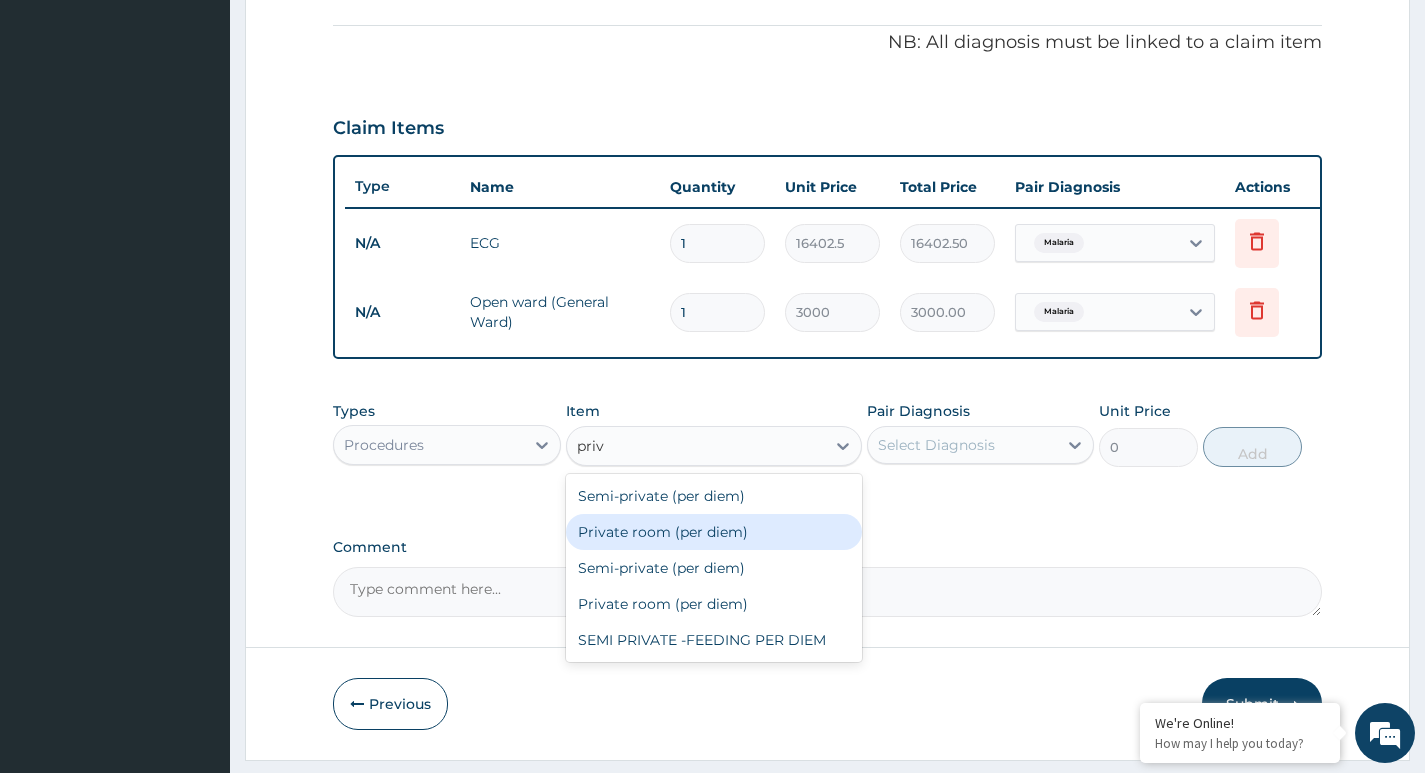 type 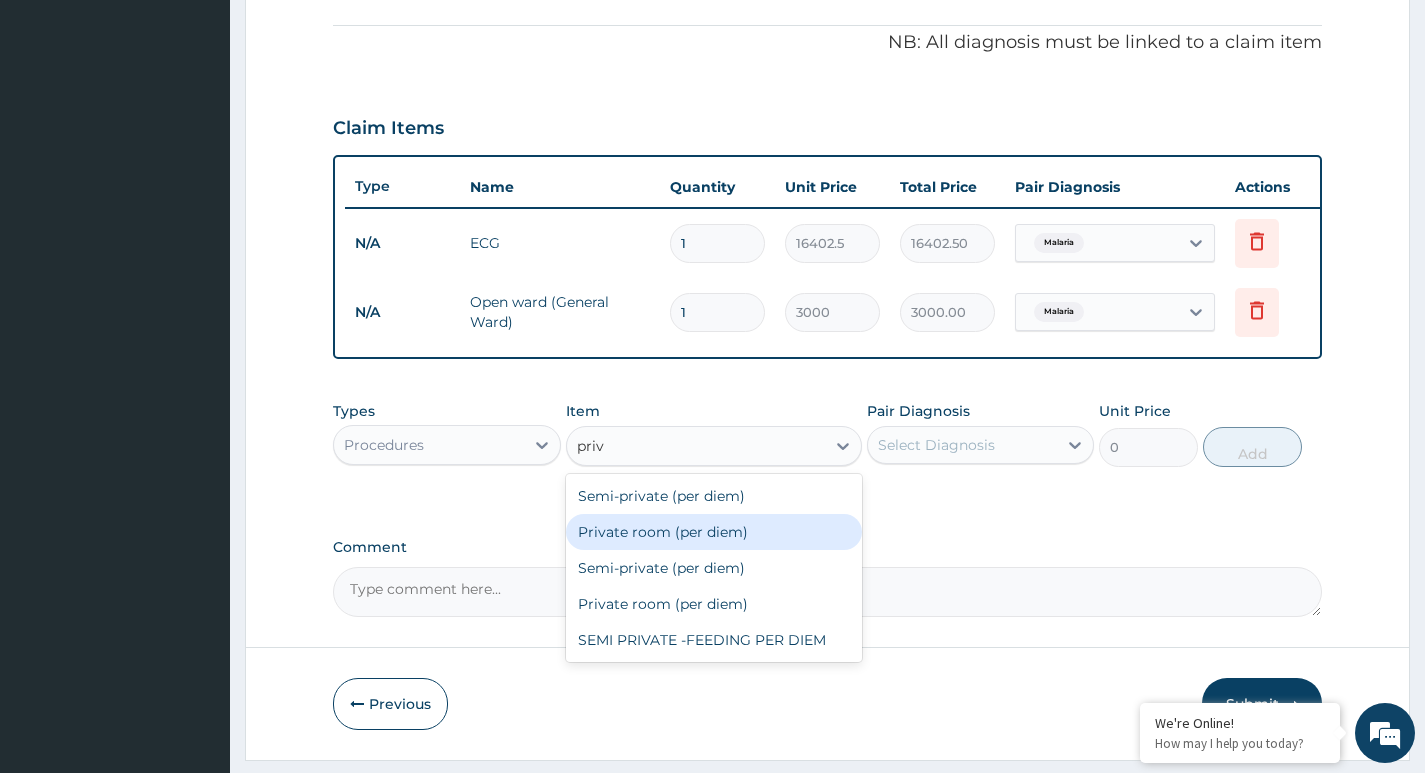 type on "7000" 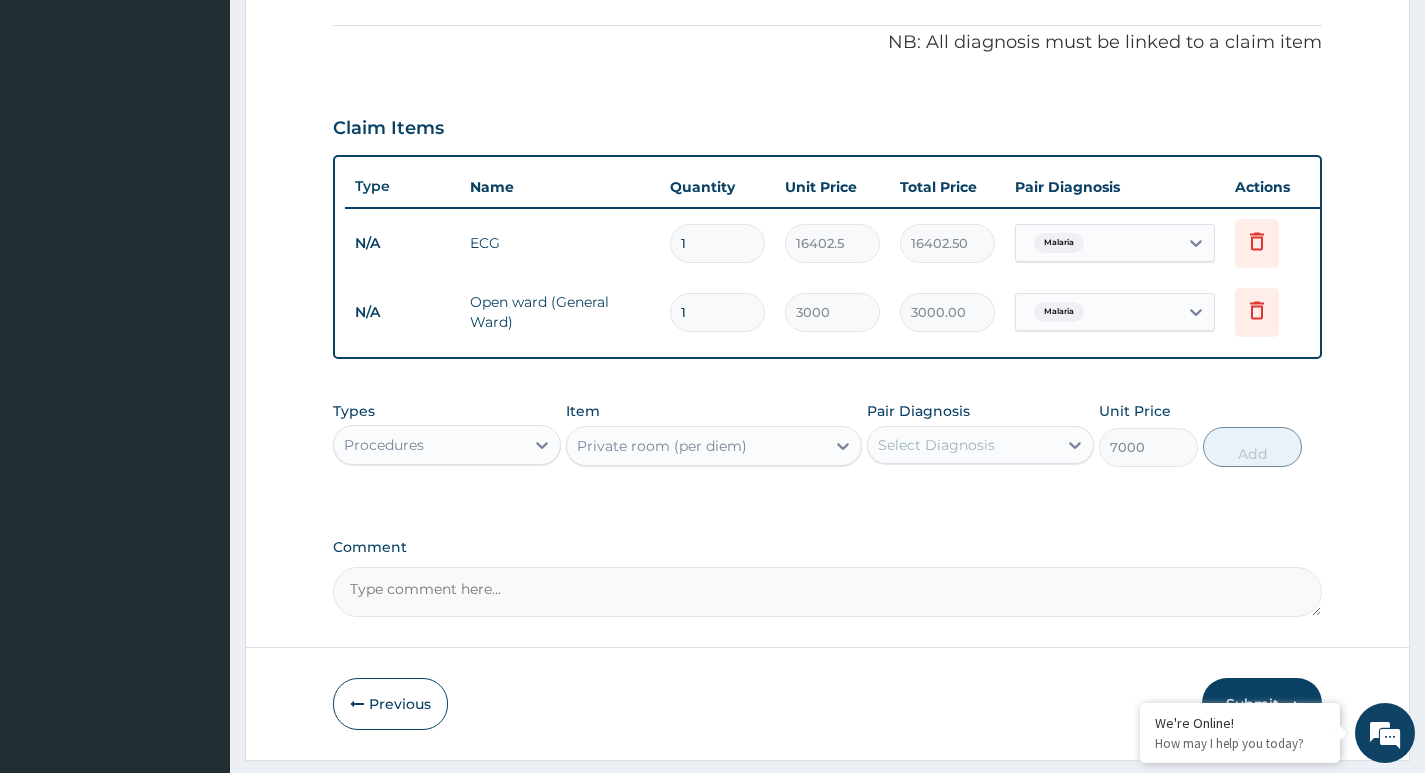 click on "Select Diagnosis" at bounding box center (936, 445) 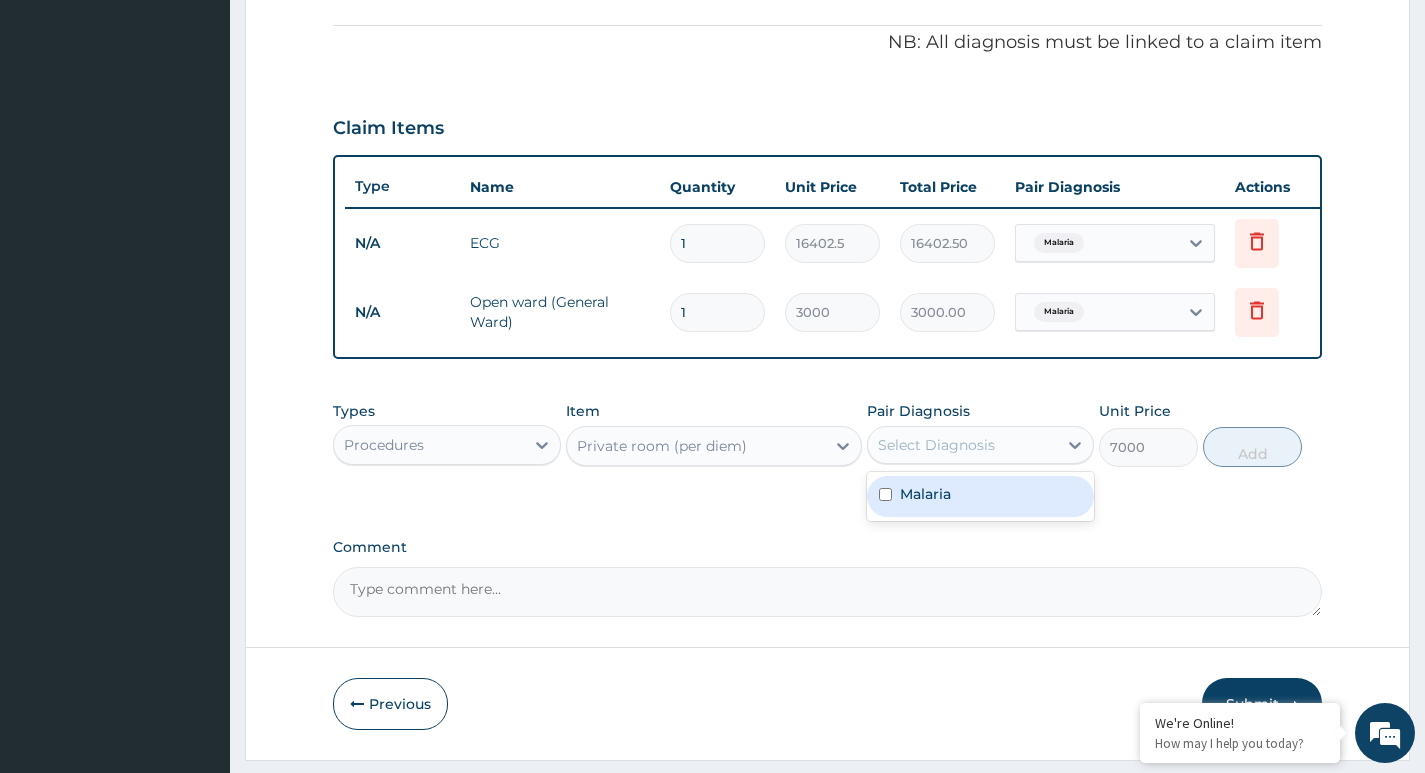 click on "Malaria" at bounding box center [980, 496] 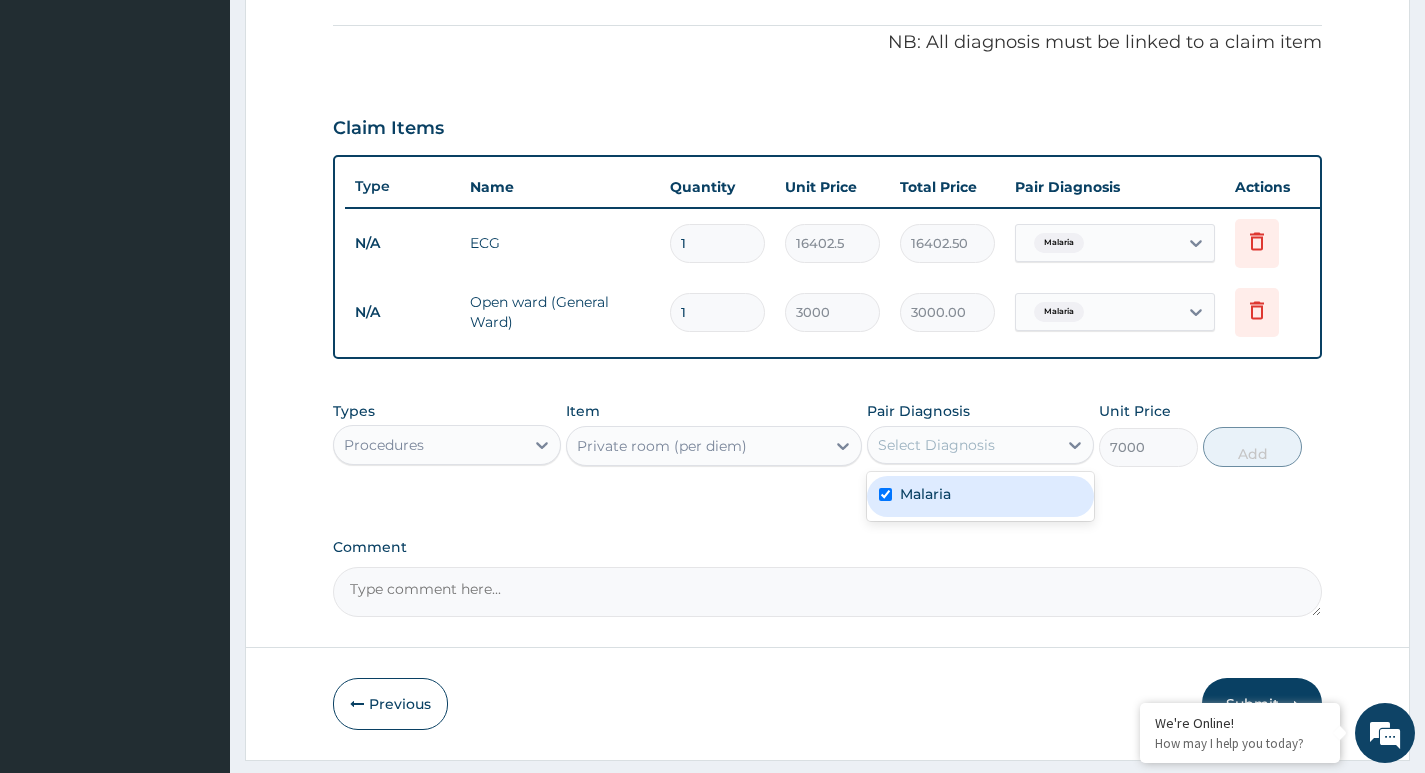 checkbox on "true" 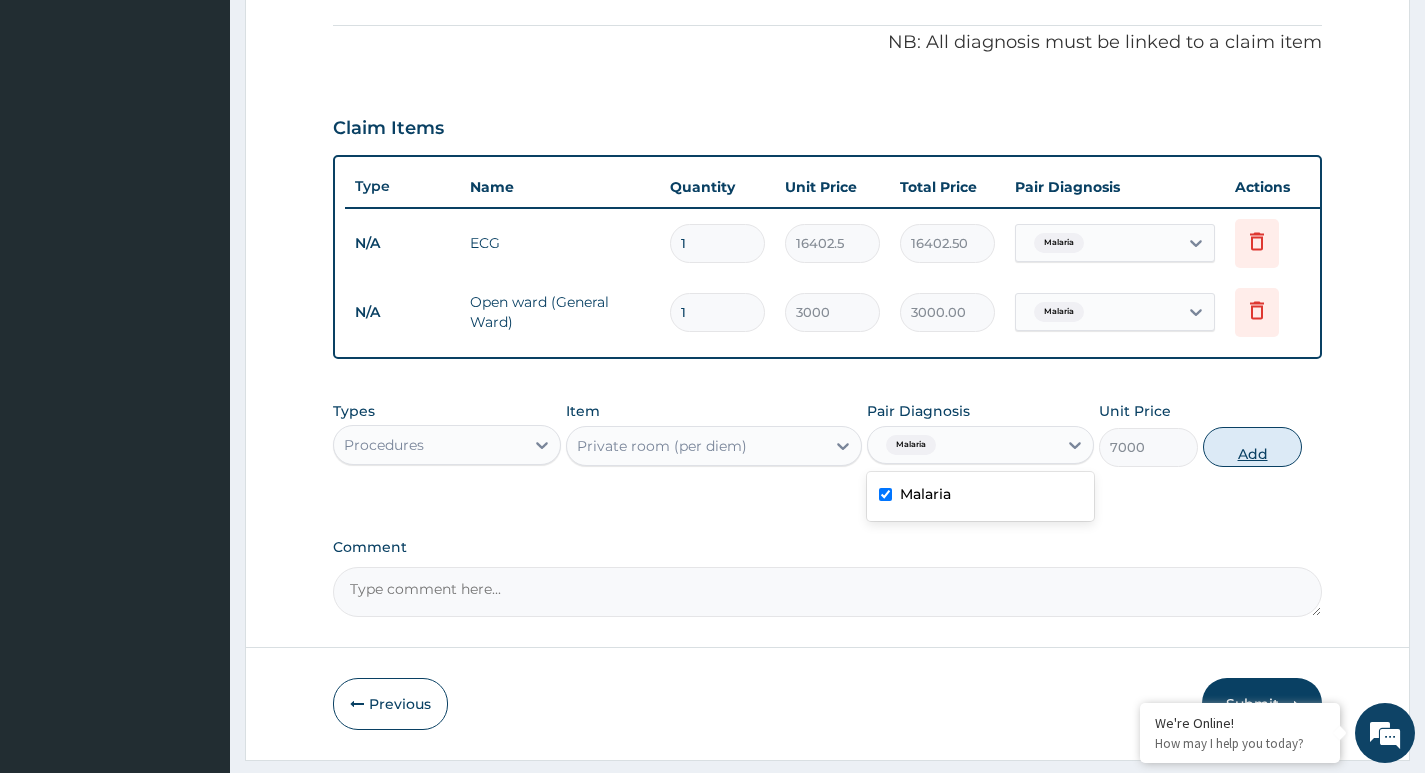 click on "Add" at bounding box center [1252, 447] 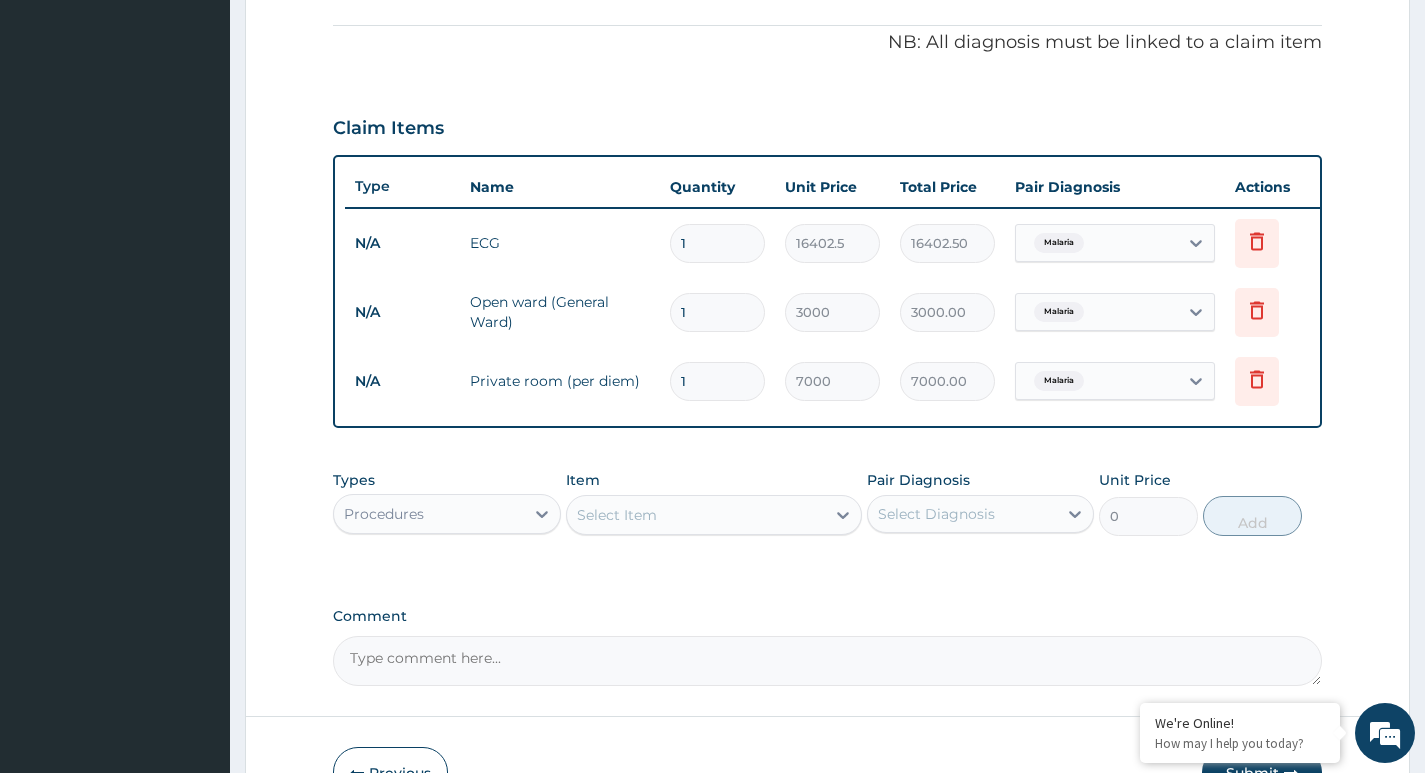 click on "Select Item" at bounding box center (696, 515) 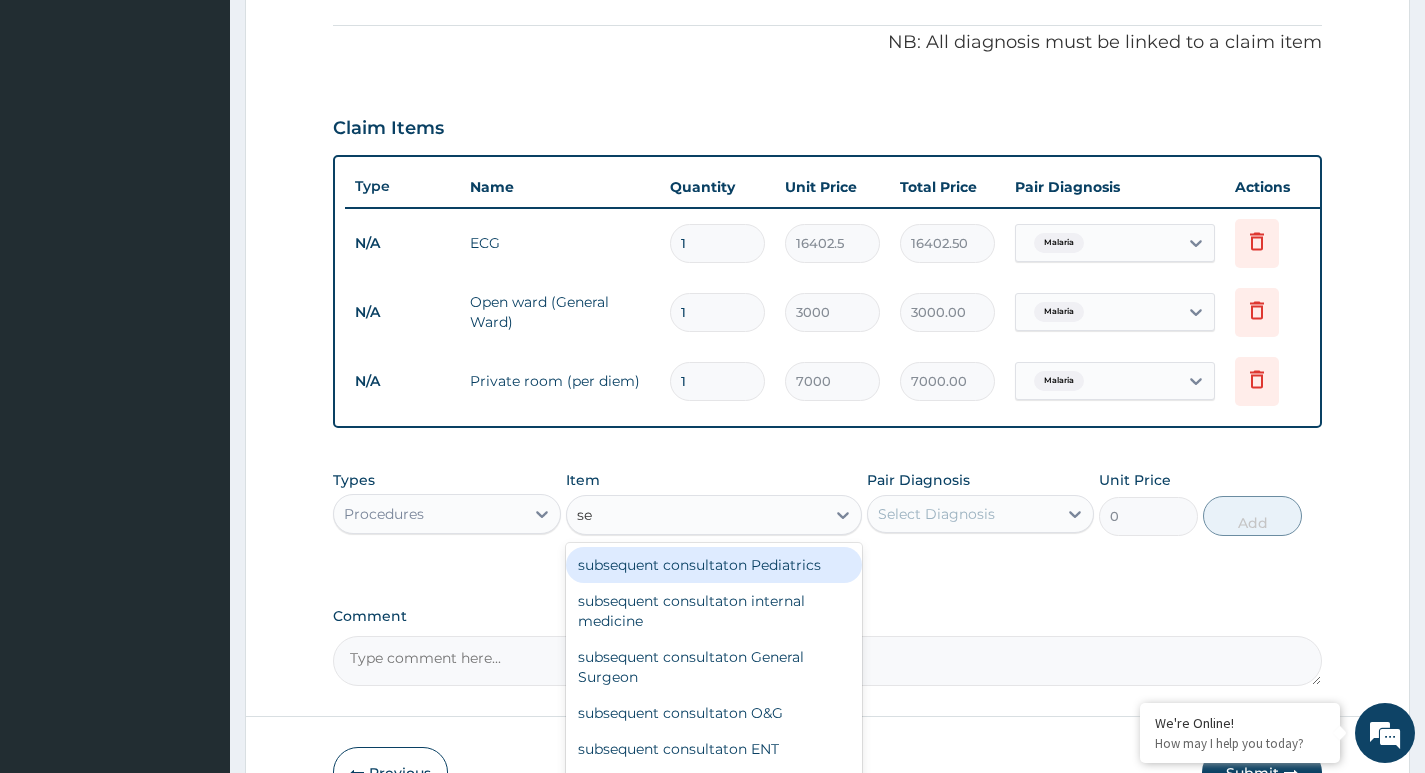 type on "sem" 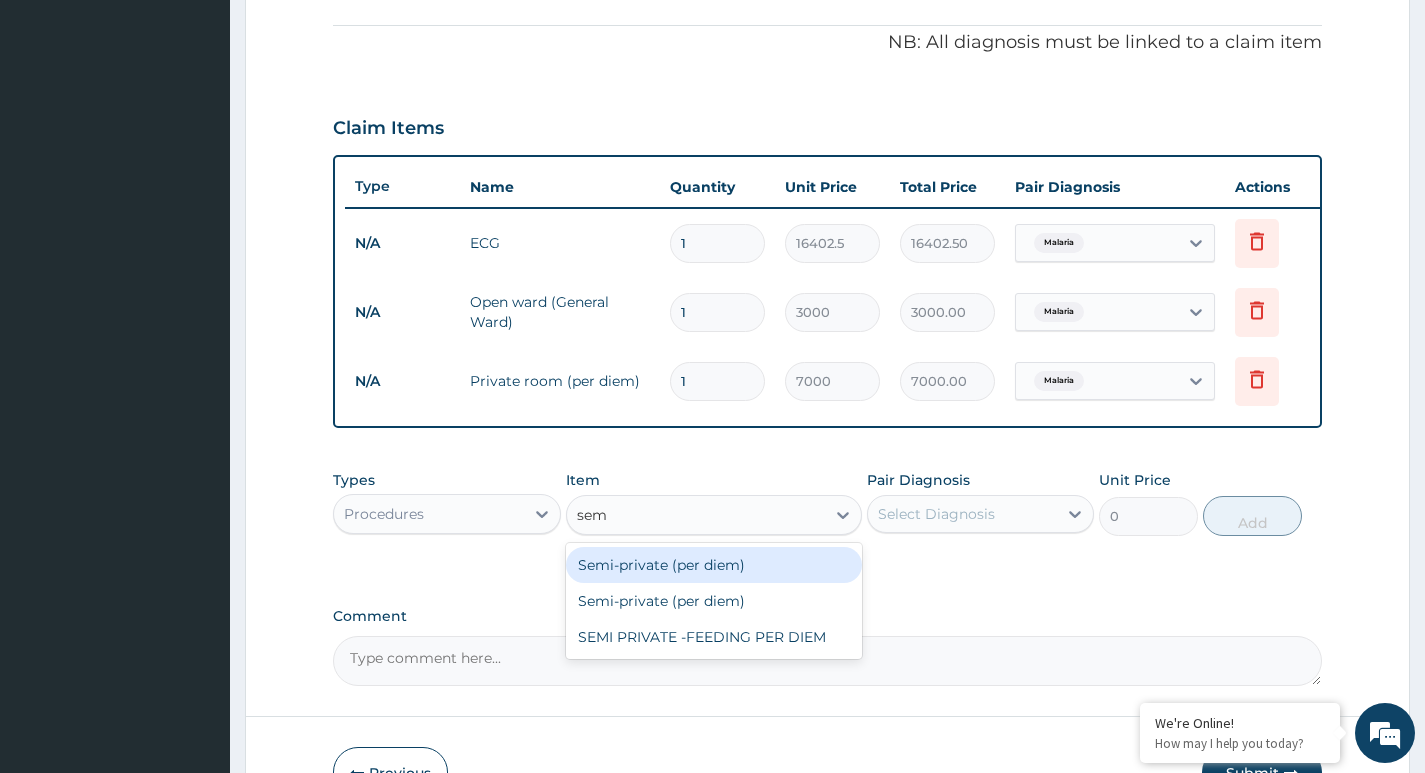 click on "Semi-private  (per diem)" at bounding box center [714, 565] 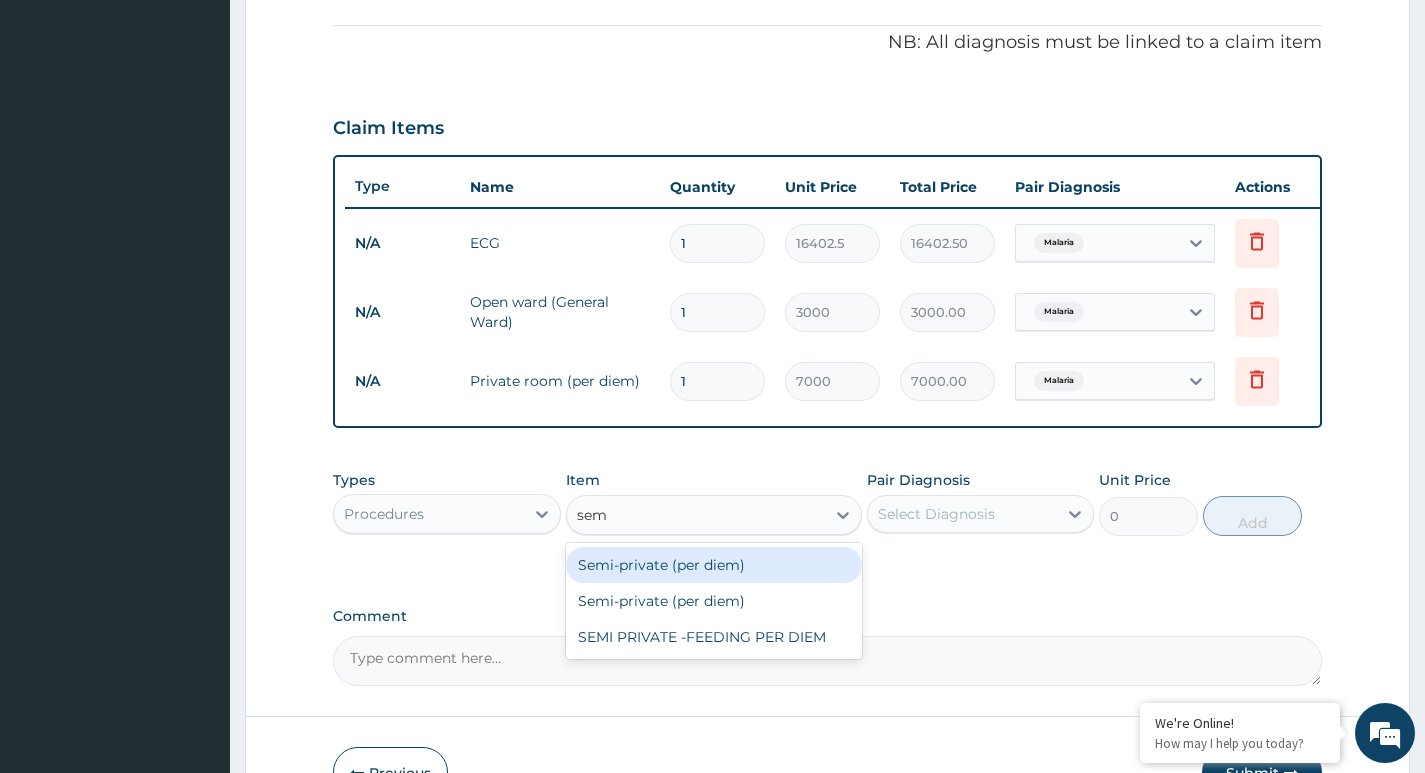 type 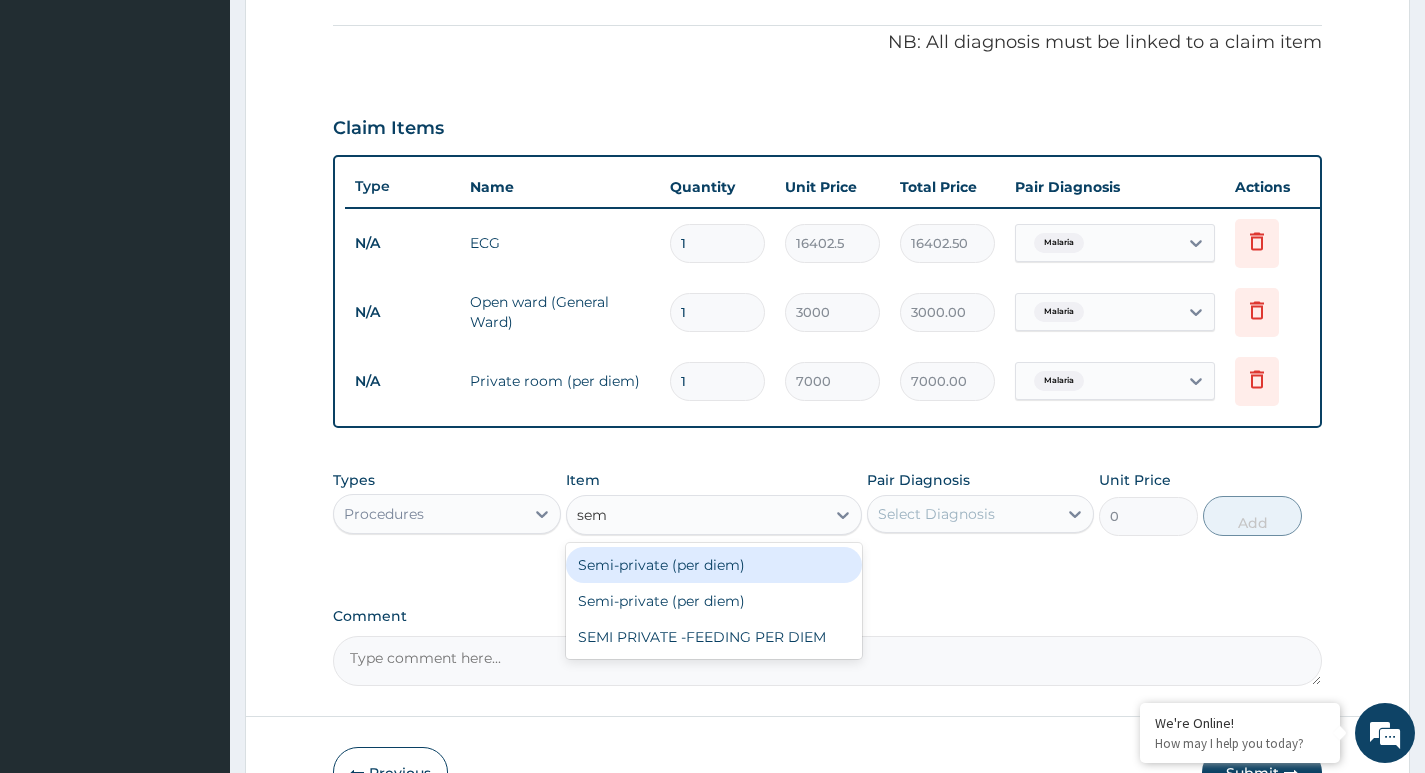 type on "5000" 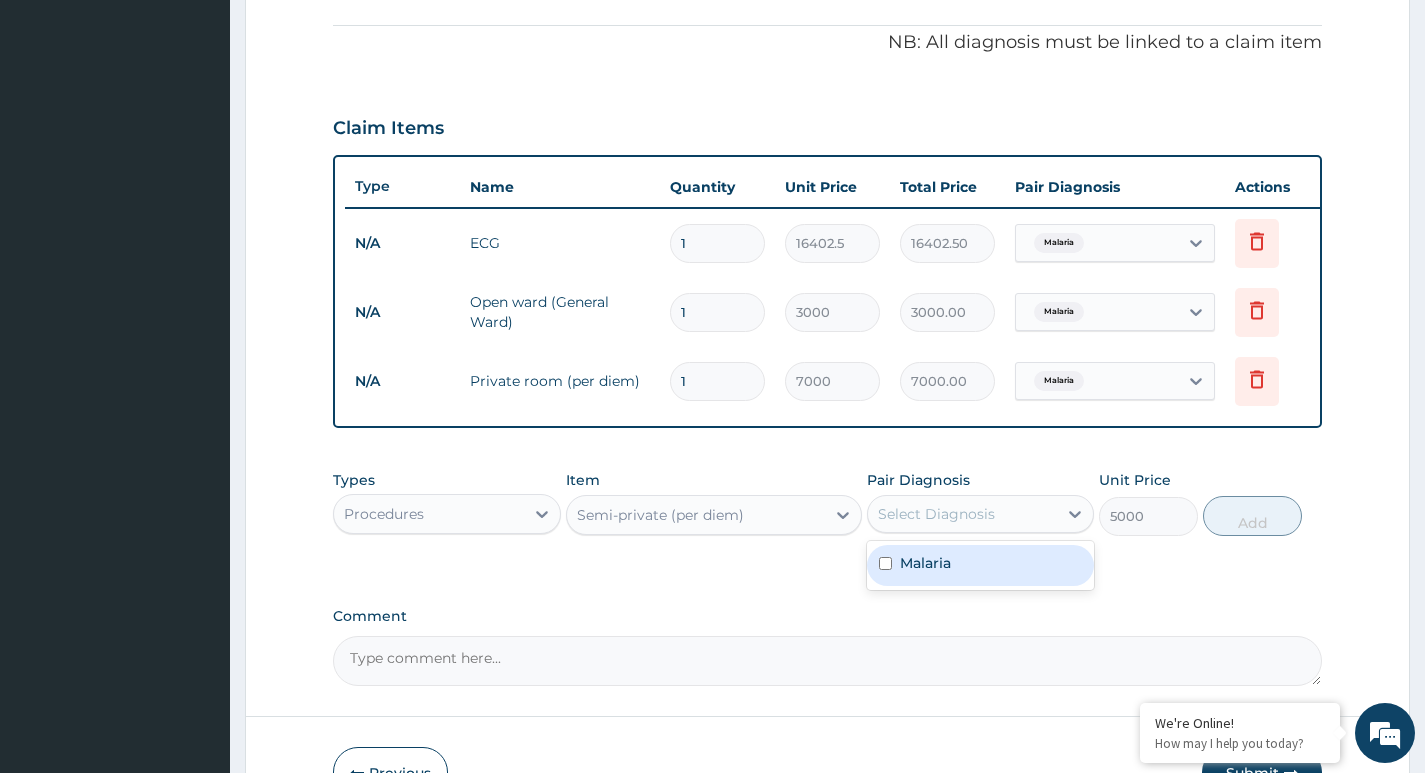 click on "Select Diagnosis" at bounding box center [936, 514] 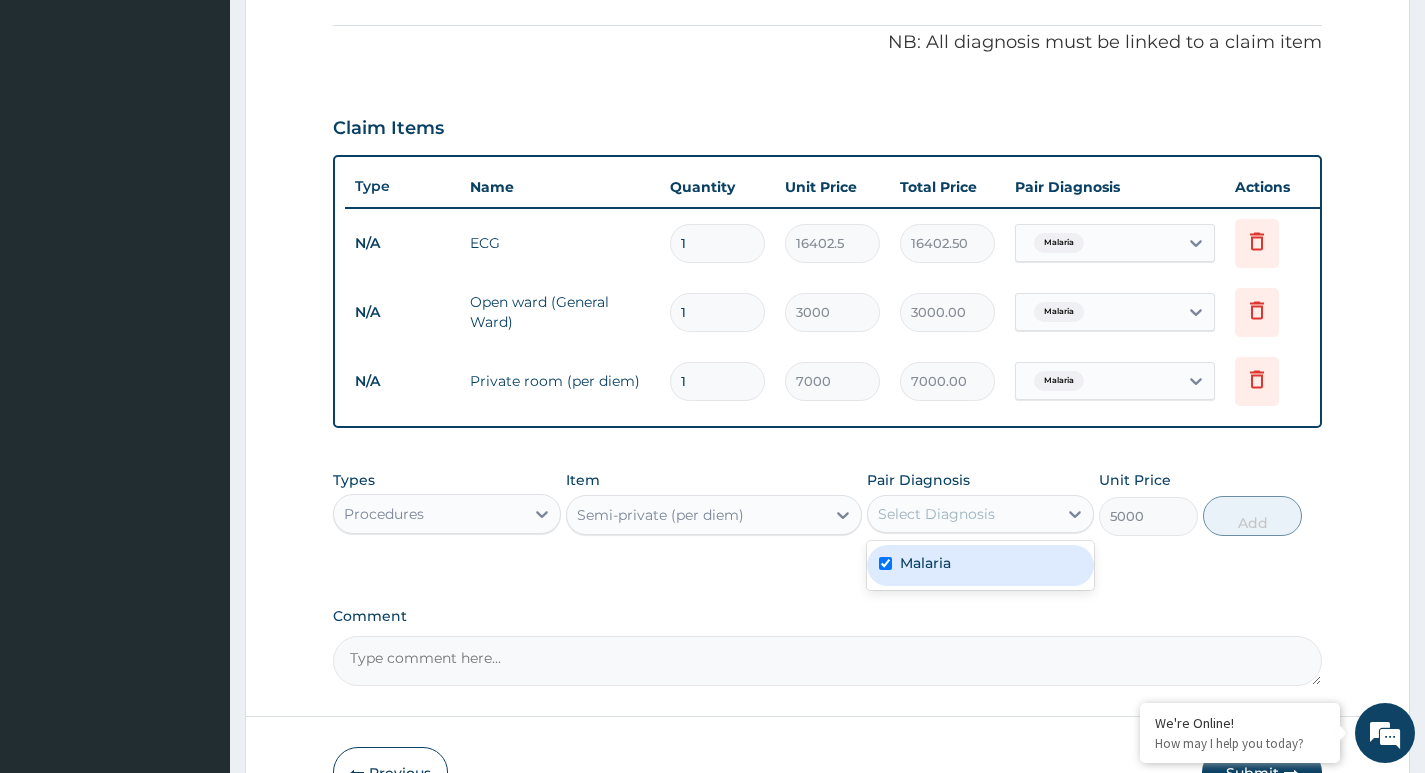 checkbox on "true" 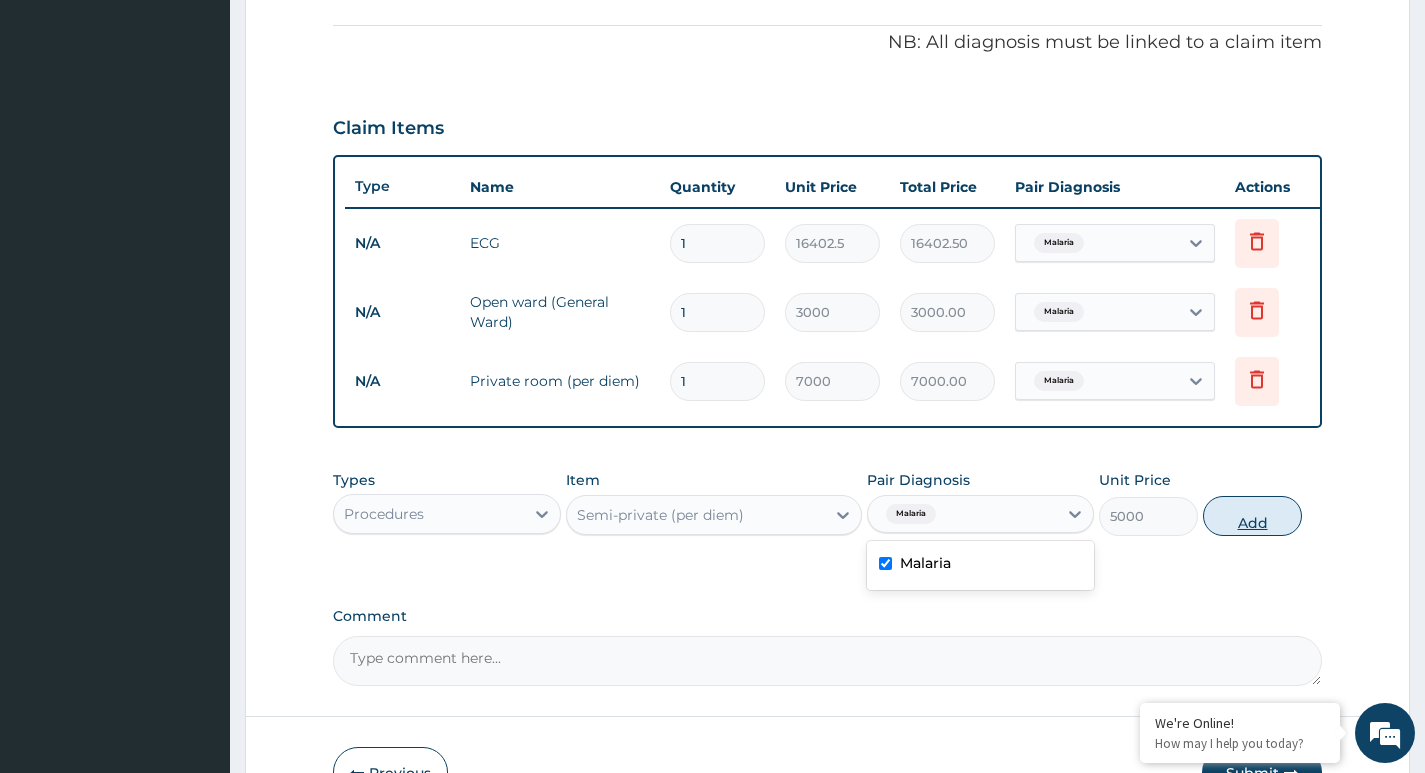 click on "Add" at bounding box center [1252, 516] 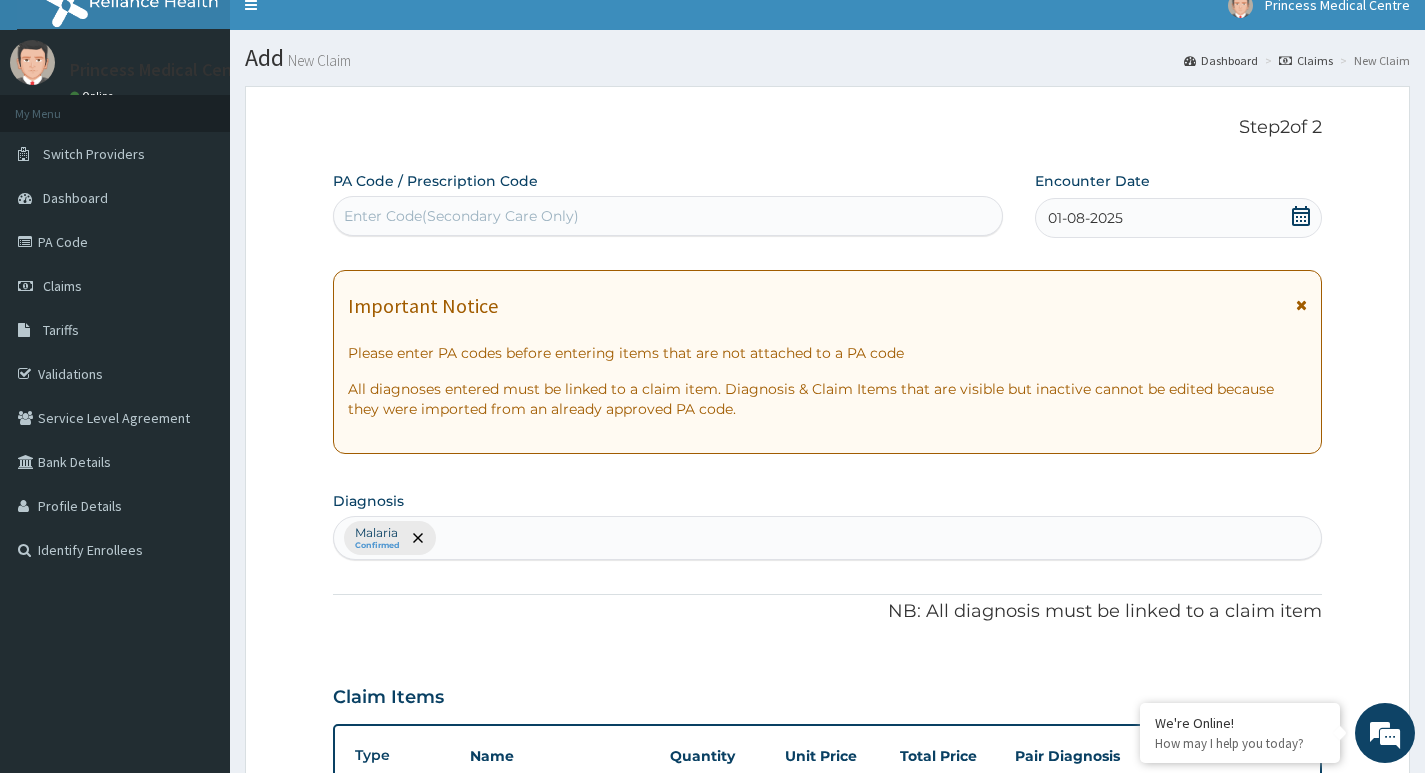 scroll, scrollTop: 0, scrollLeft: 0, axis: both 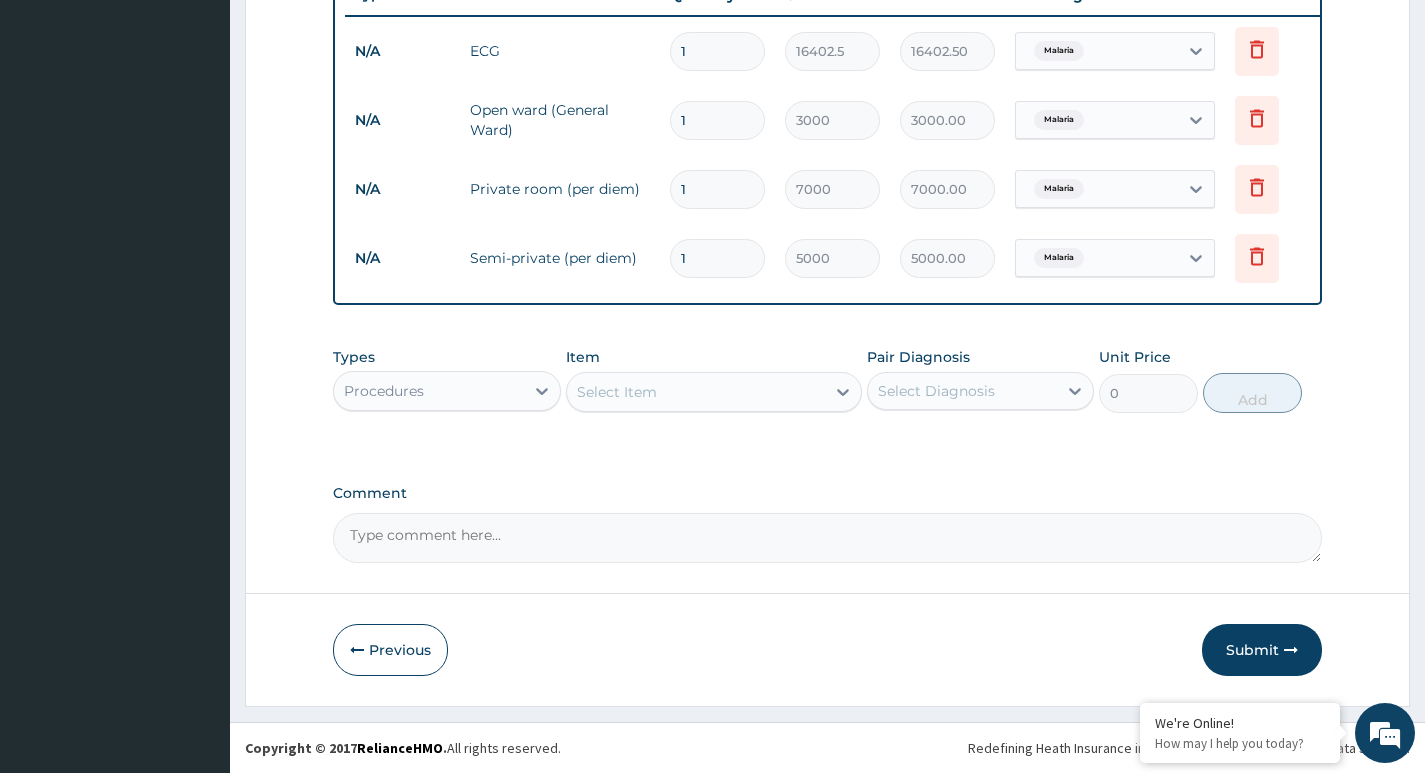 click on "Select Item" at bounding box center (617, 392) 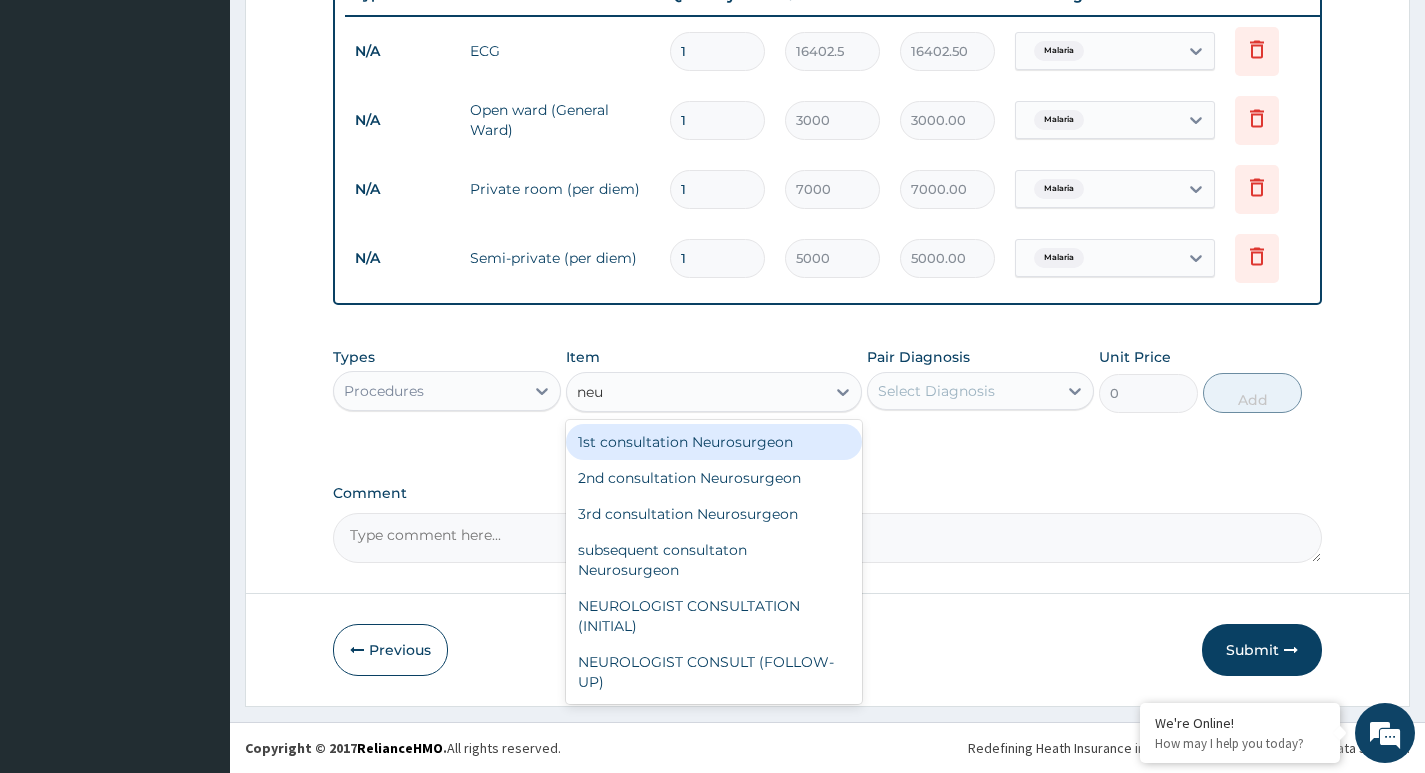 type on "neur" 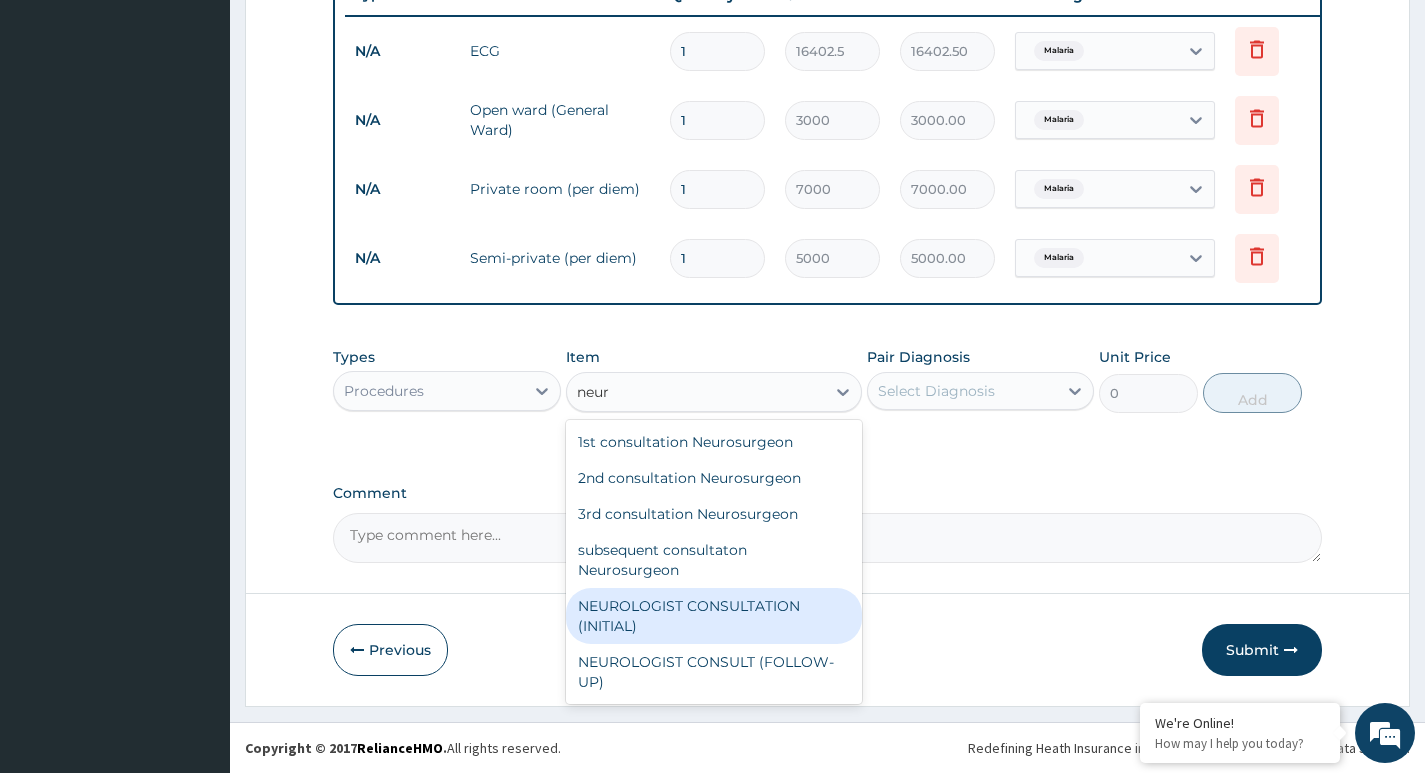 click on "NEUROLOGIST CONSULTATION (INITIAL)" at bounding box center [714, 616] 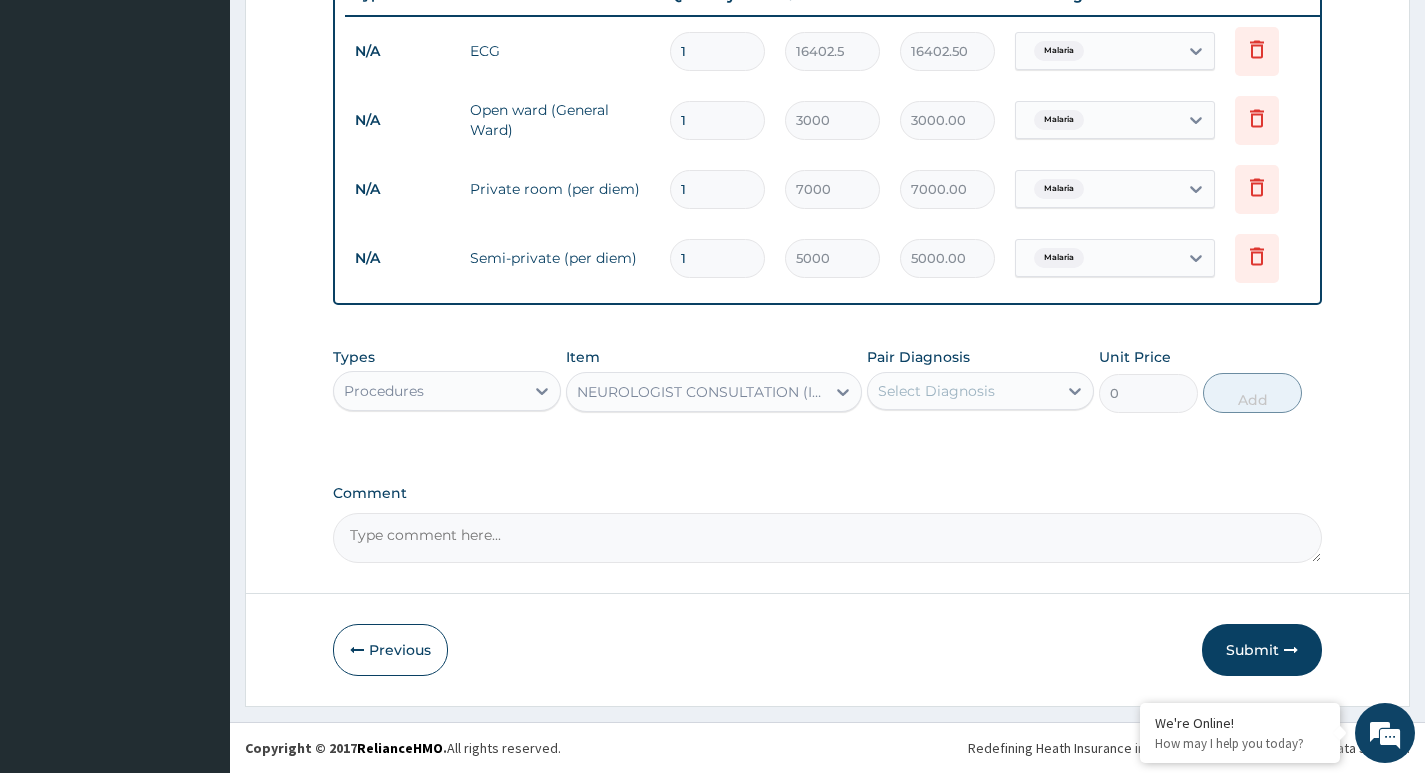 type 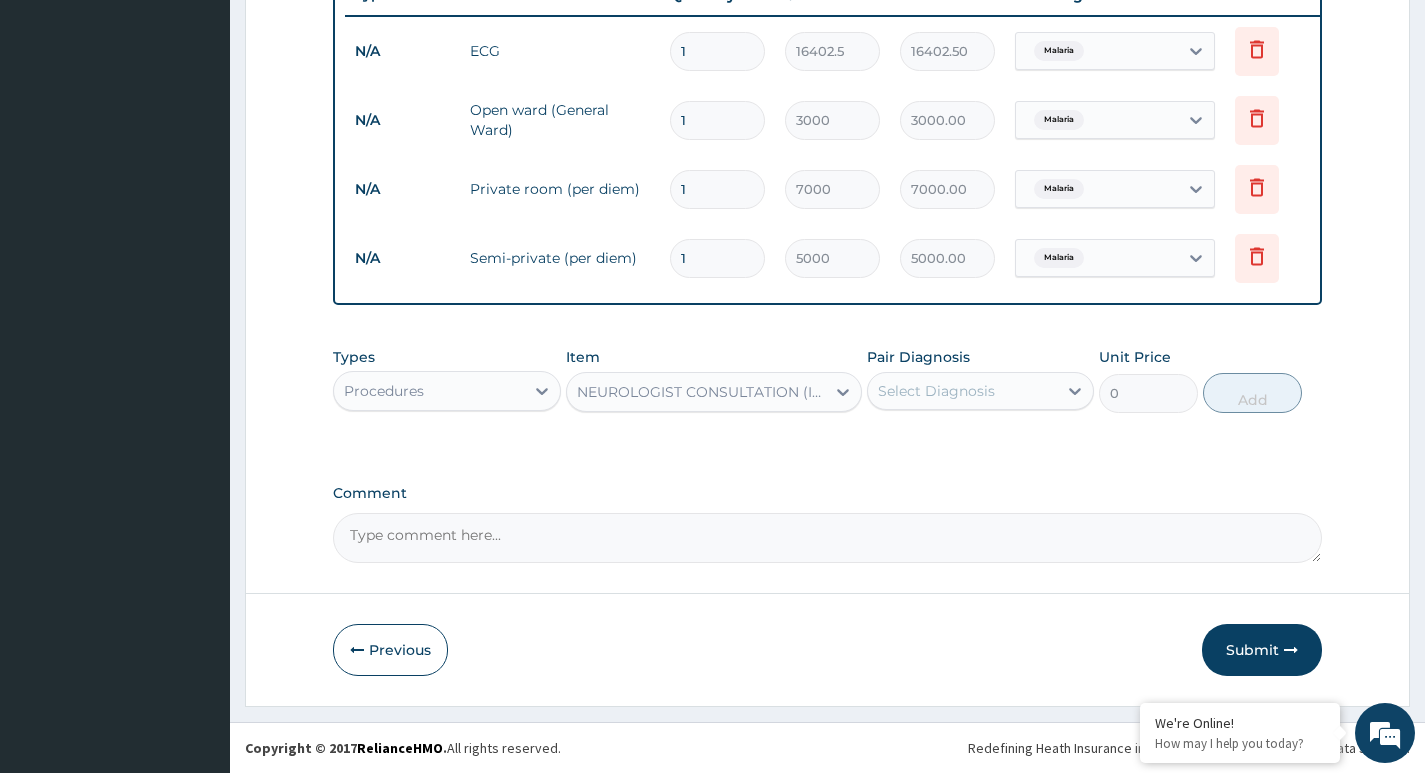 type on "60000" 